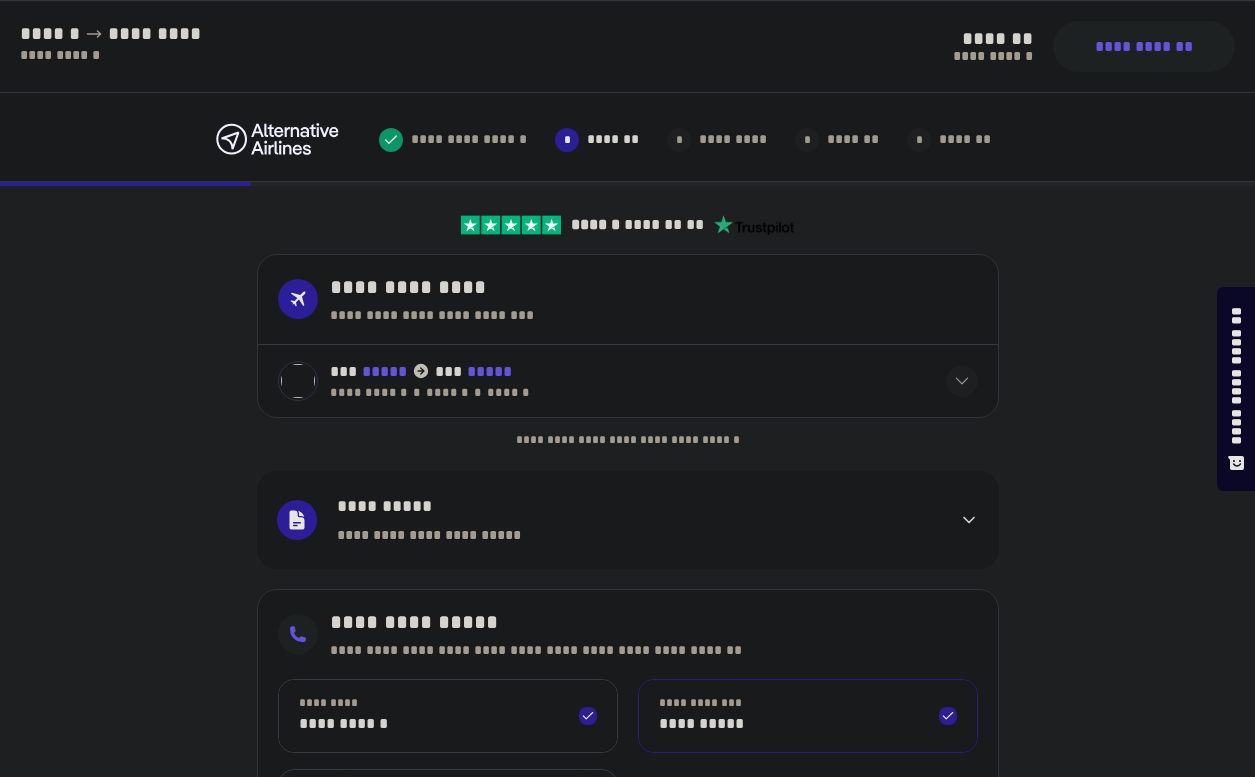 select on "**" 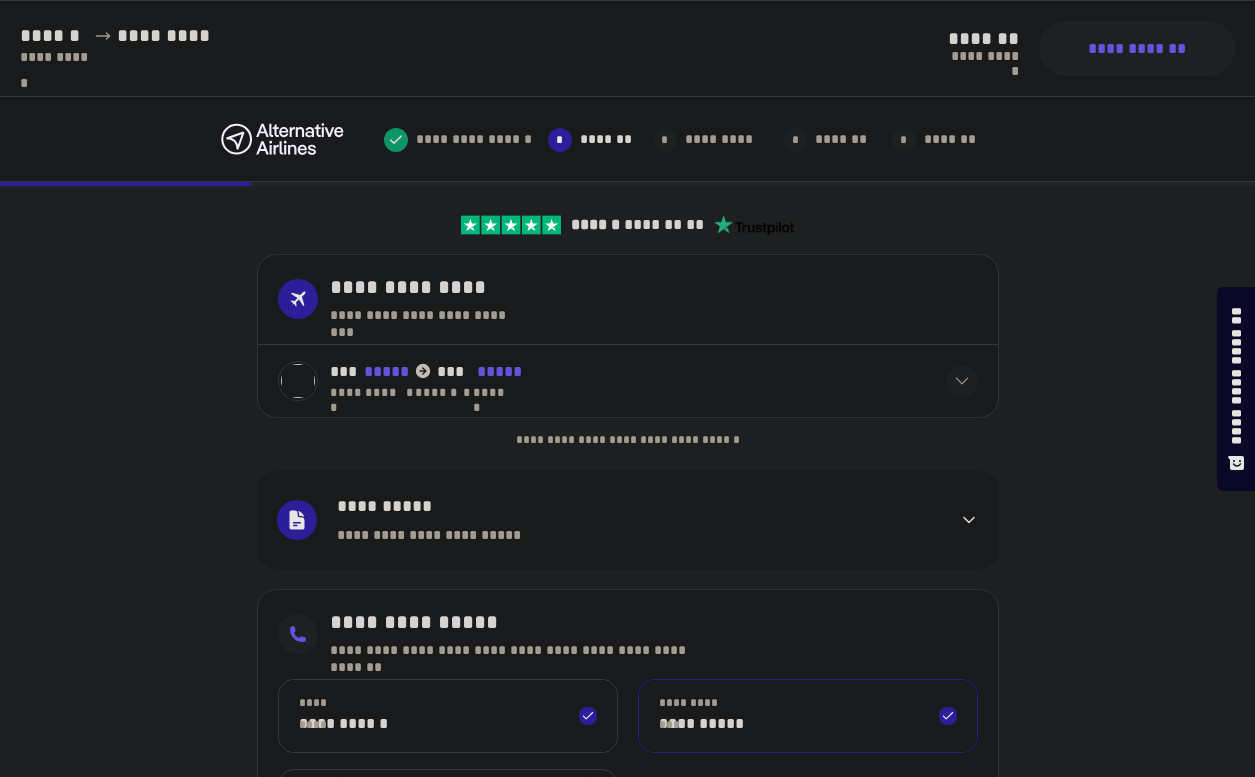 scroll, scrollTop: 377, scrollLeft: 0, axis: vertical 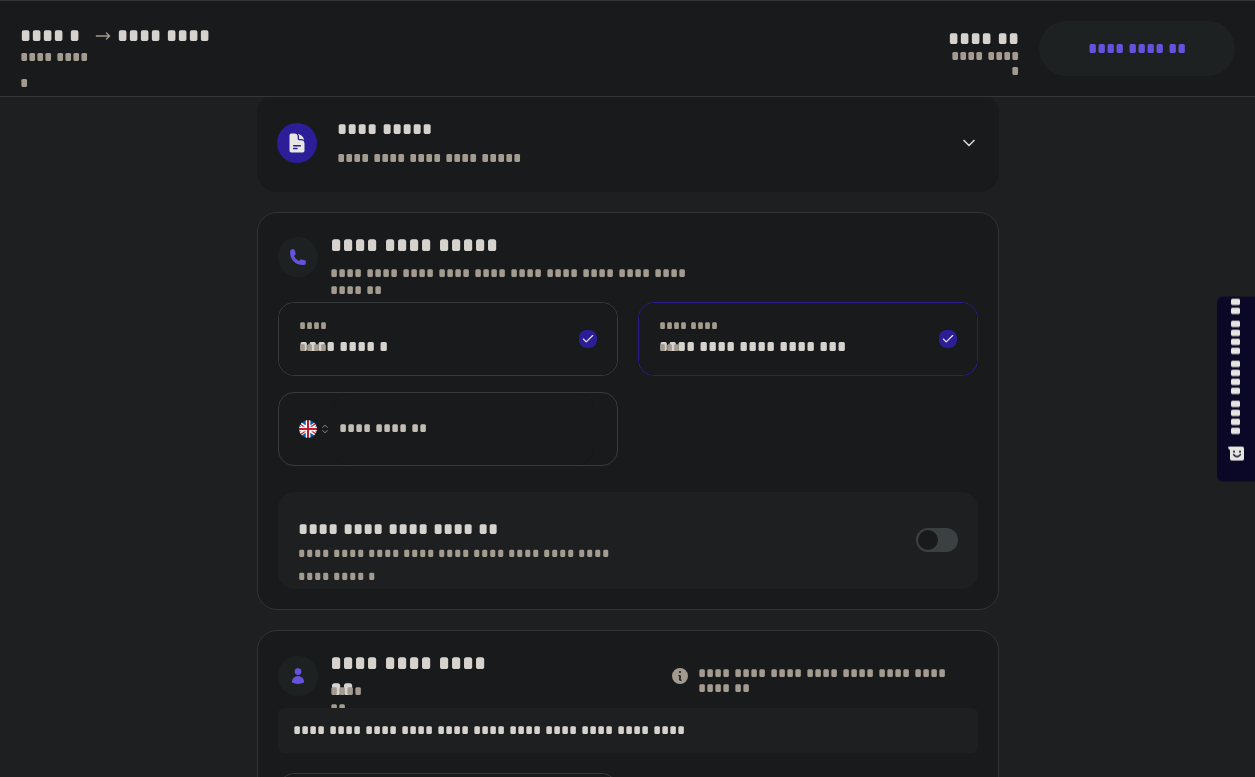 type on "**********" 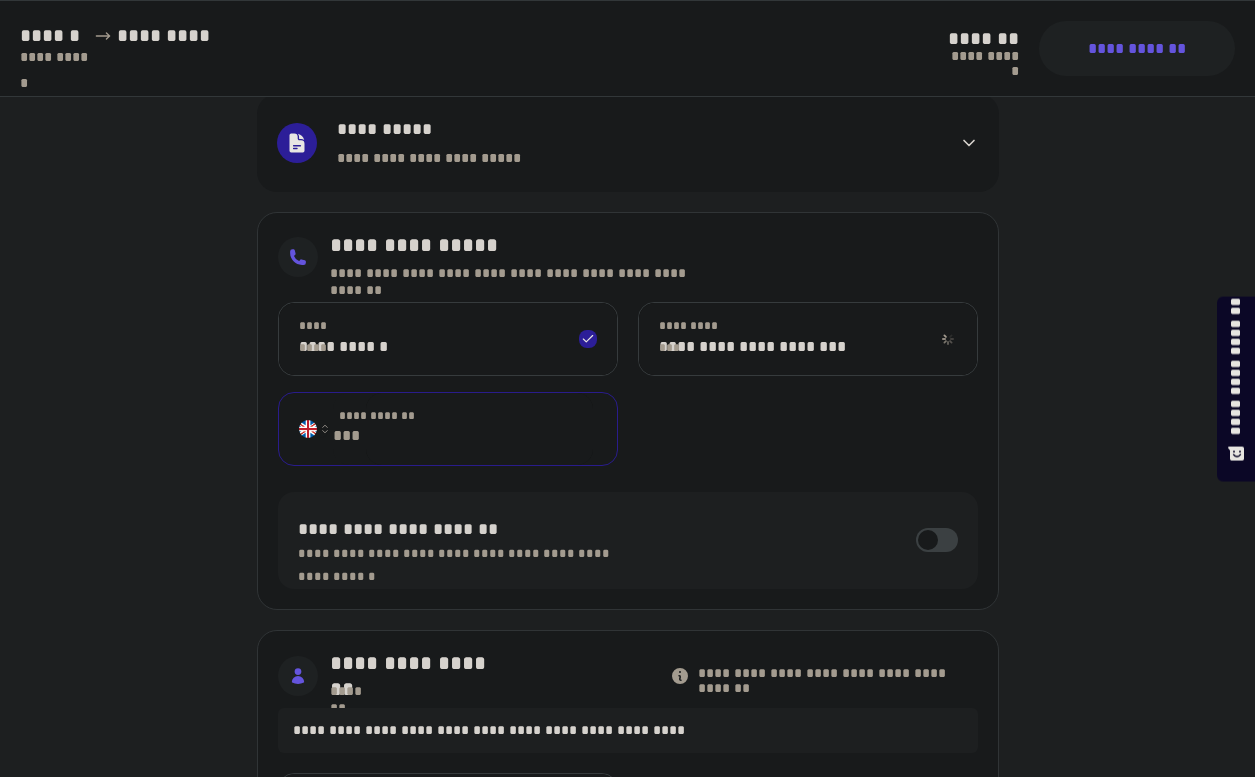 click on "**********" at bounding box center (479, 429) 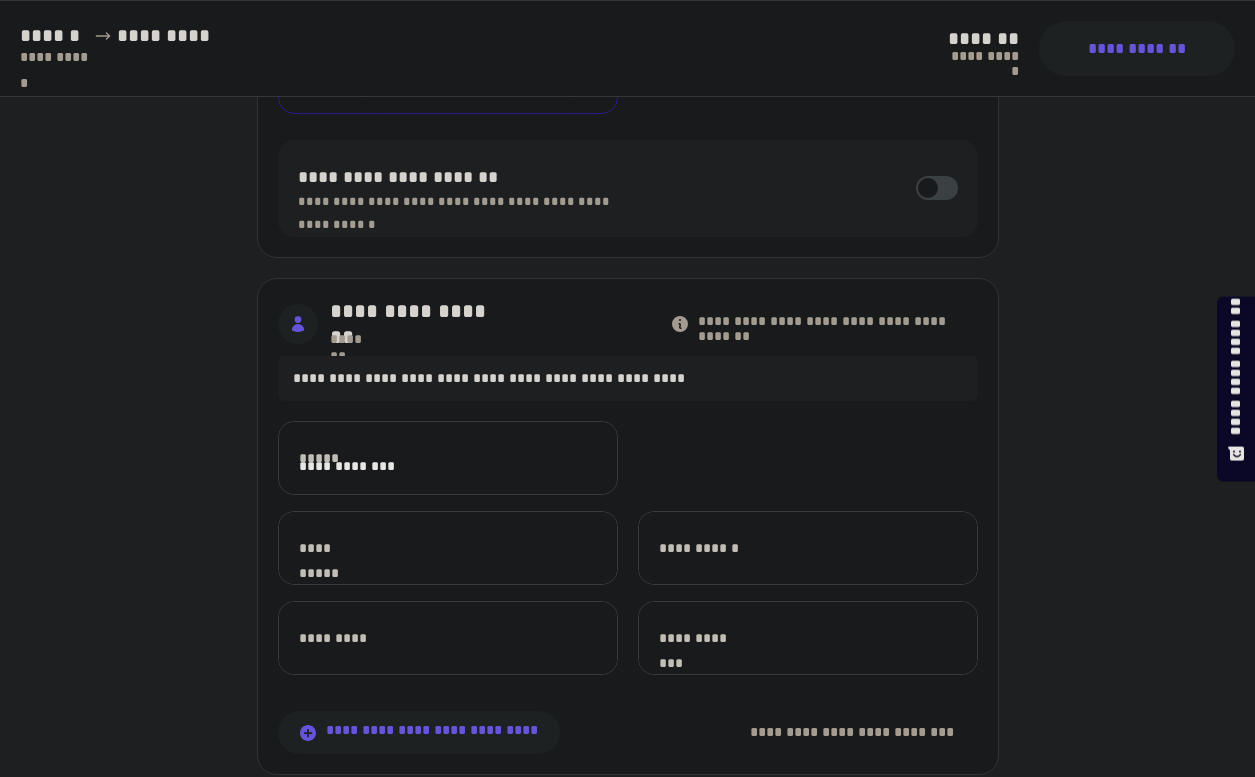 scroll, scrollTop: 741, scrollLeft: 0, axis: vertical 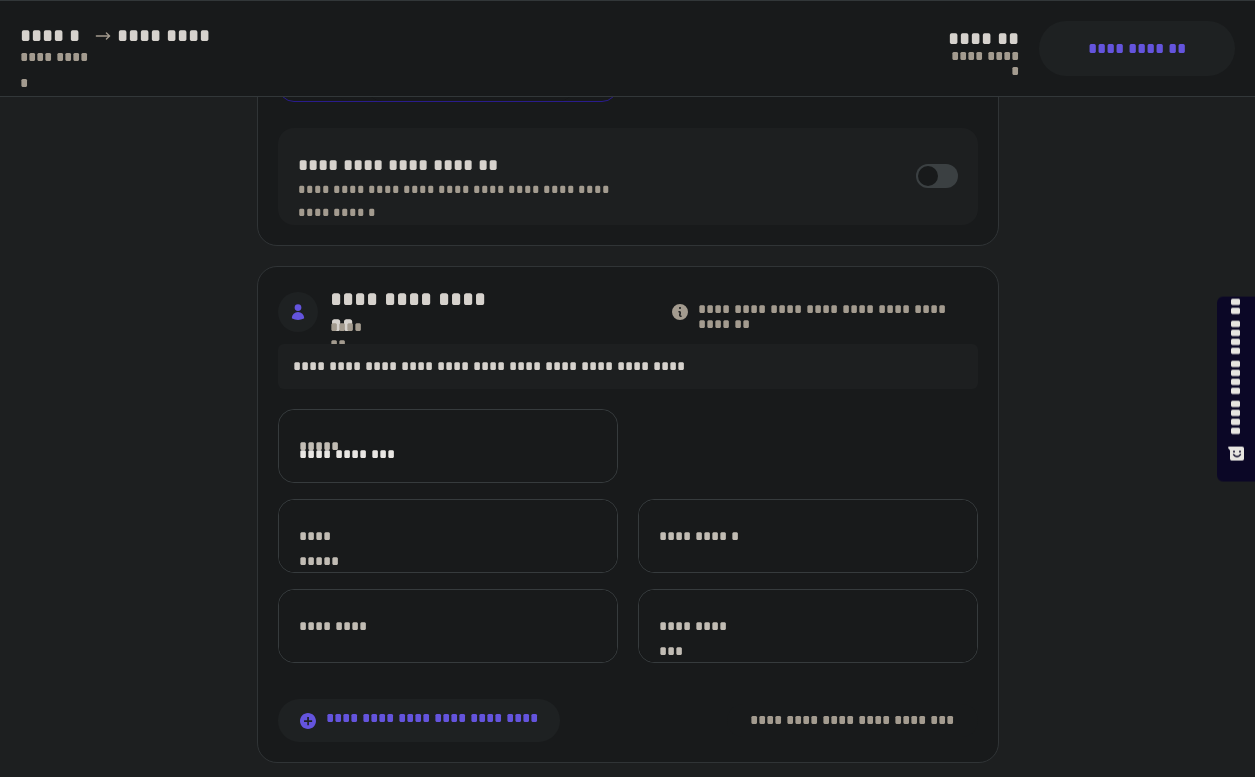 type on "**********" 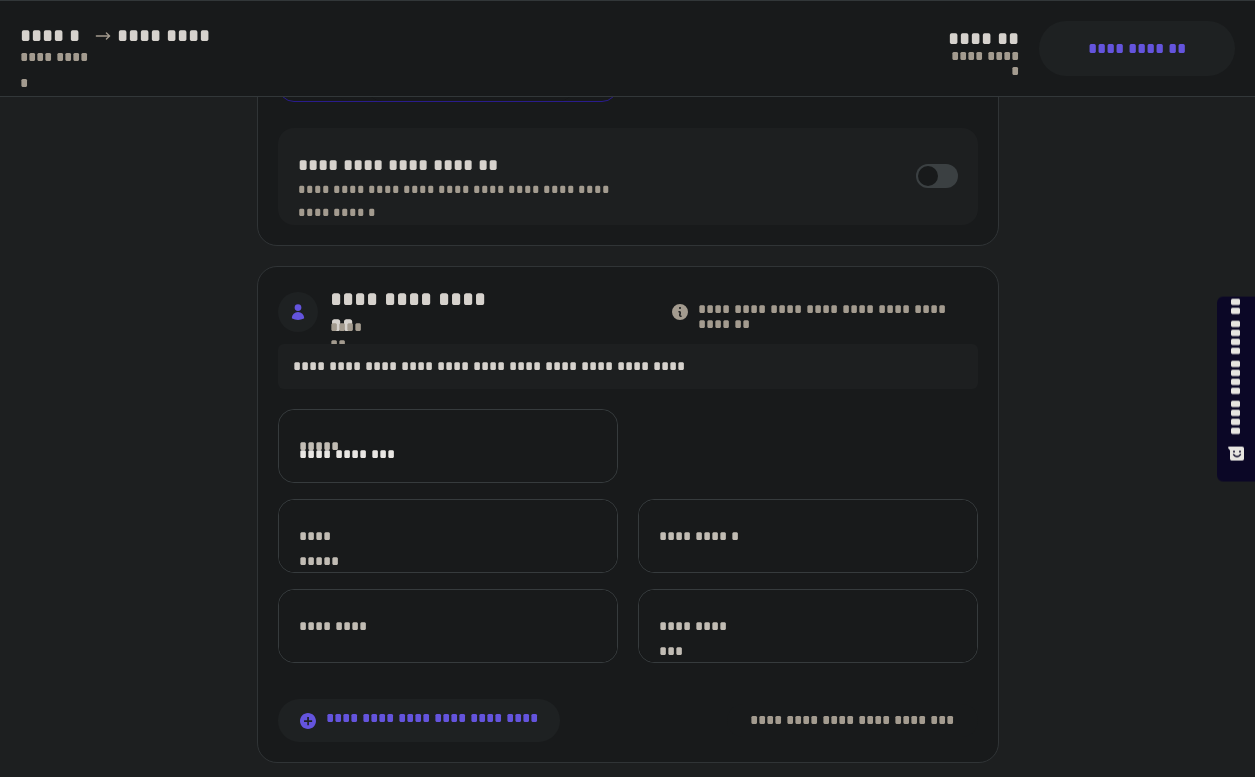 click on "**********" at bounding box center (448, 446) 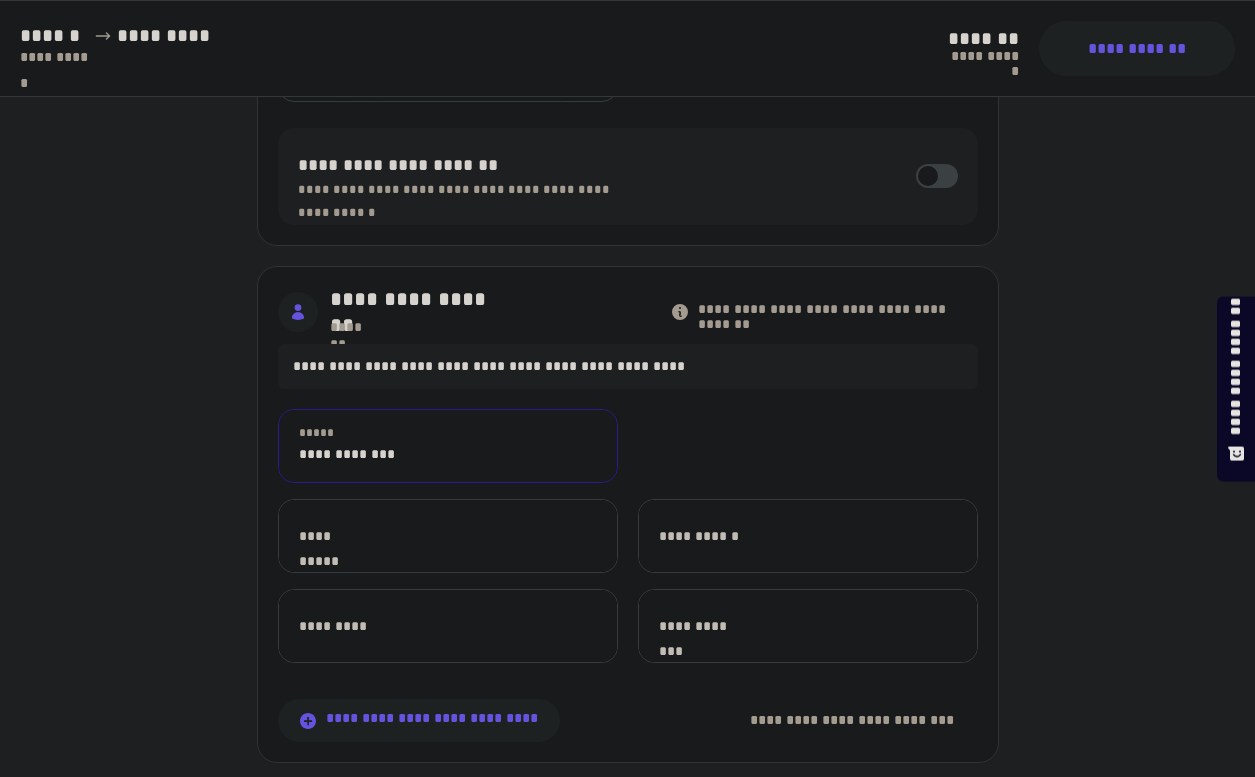 select on "**" 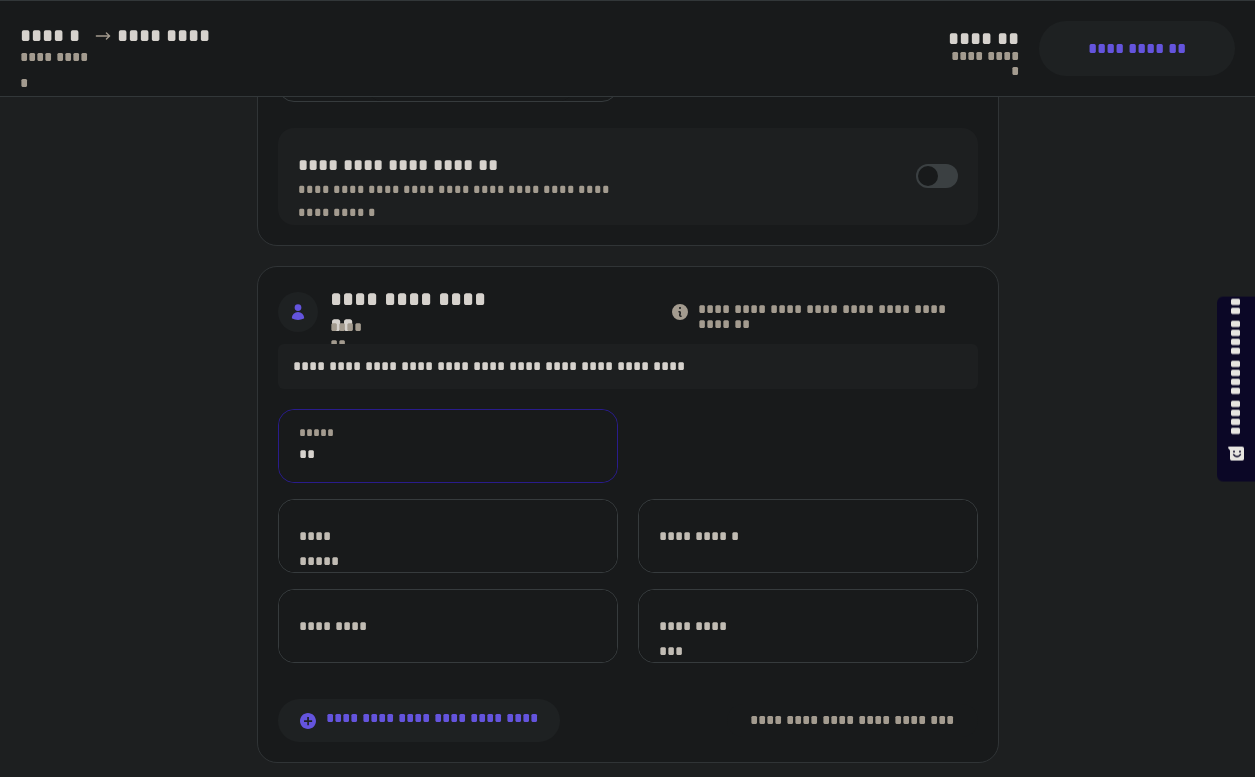click on "**********" at bounding box center (448, 536) 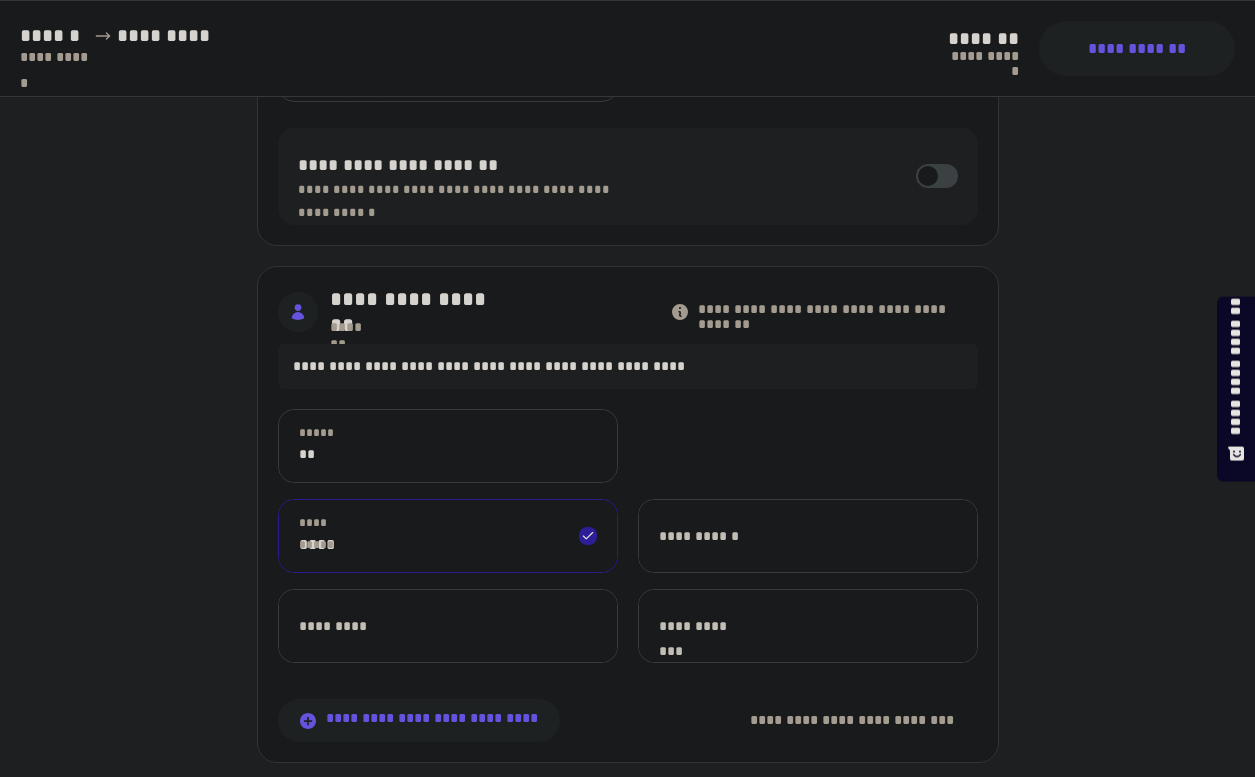 type on "****" 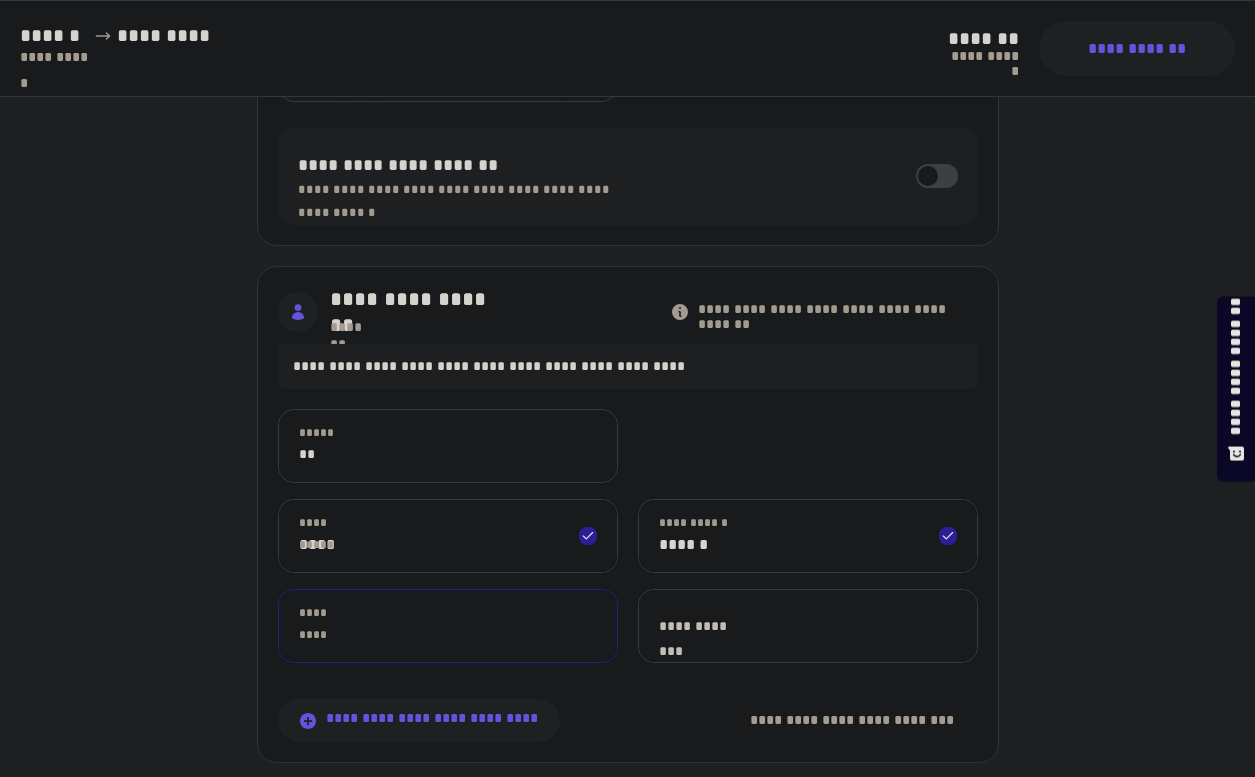 click on "******" at bounding box center [808, 536] 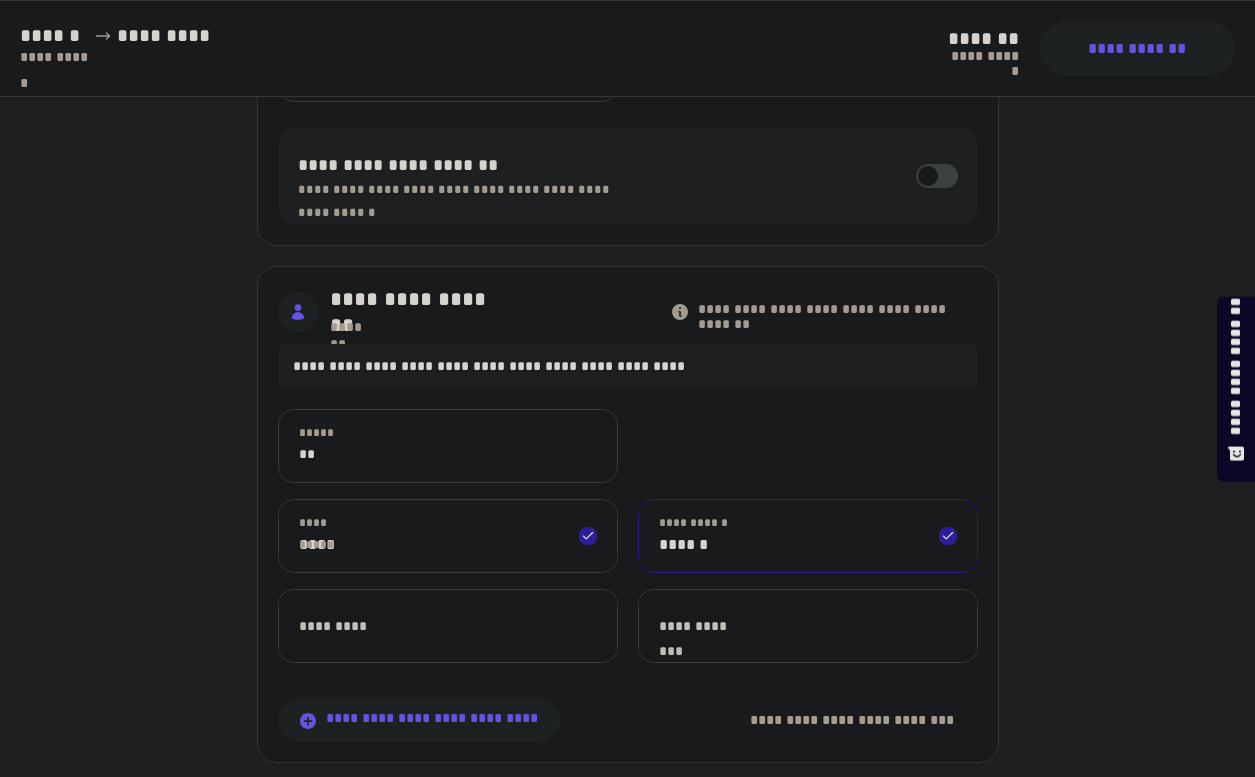 click on "******" at bounding box center (808, 536) 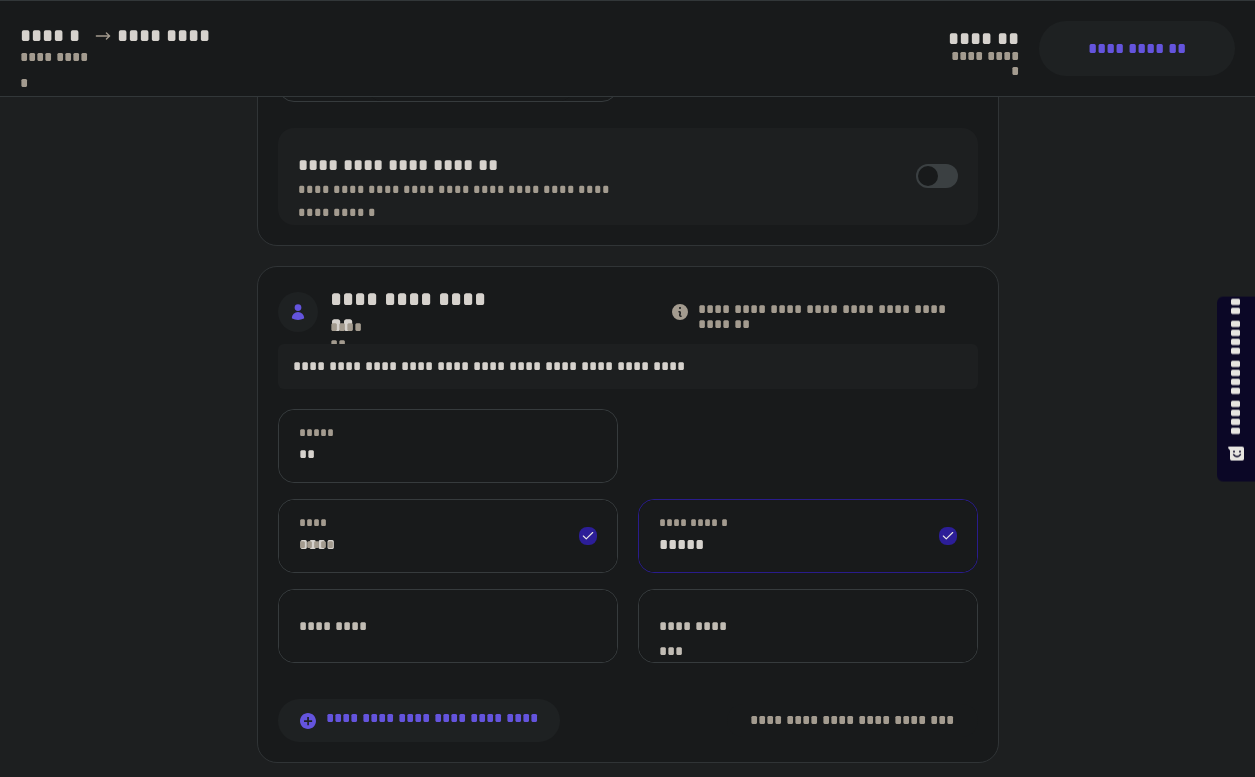 type on "*****" 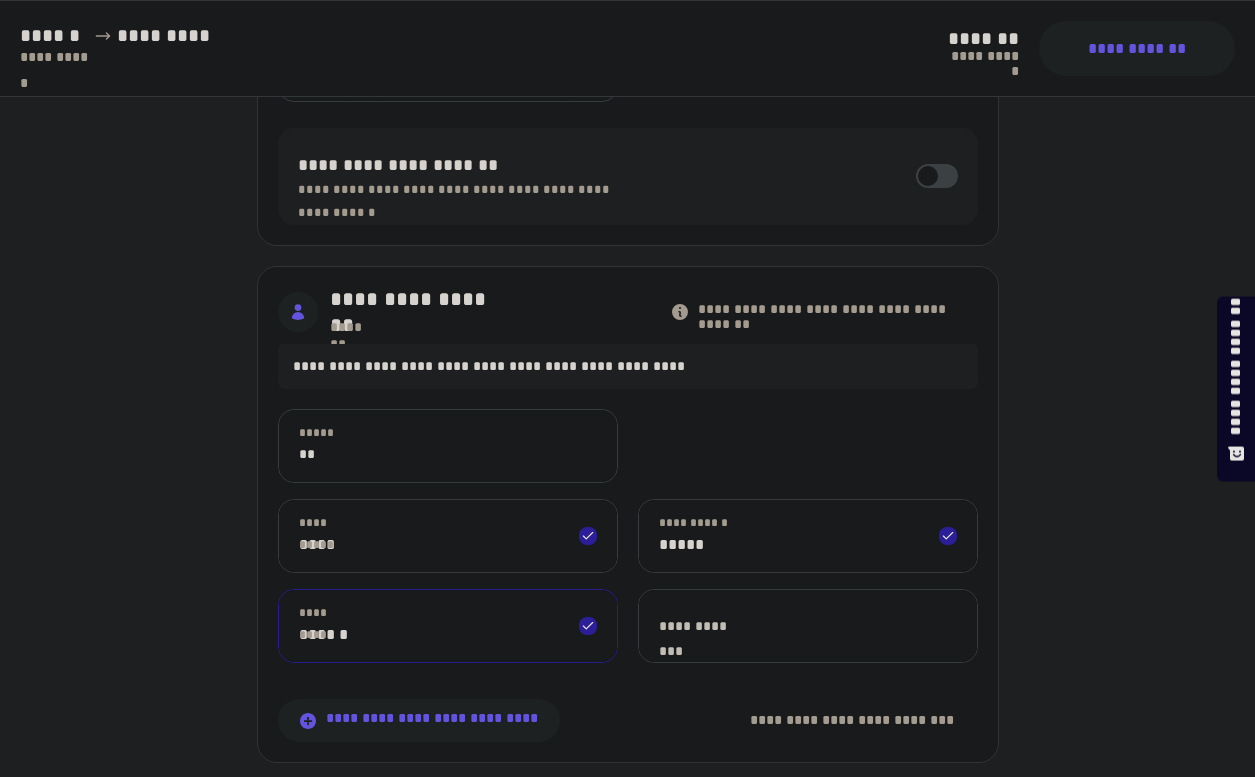 type on "******" 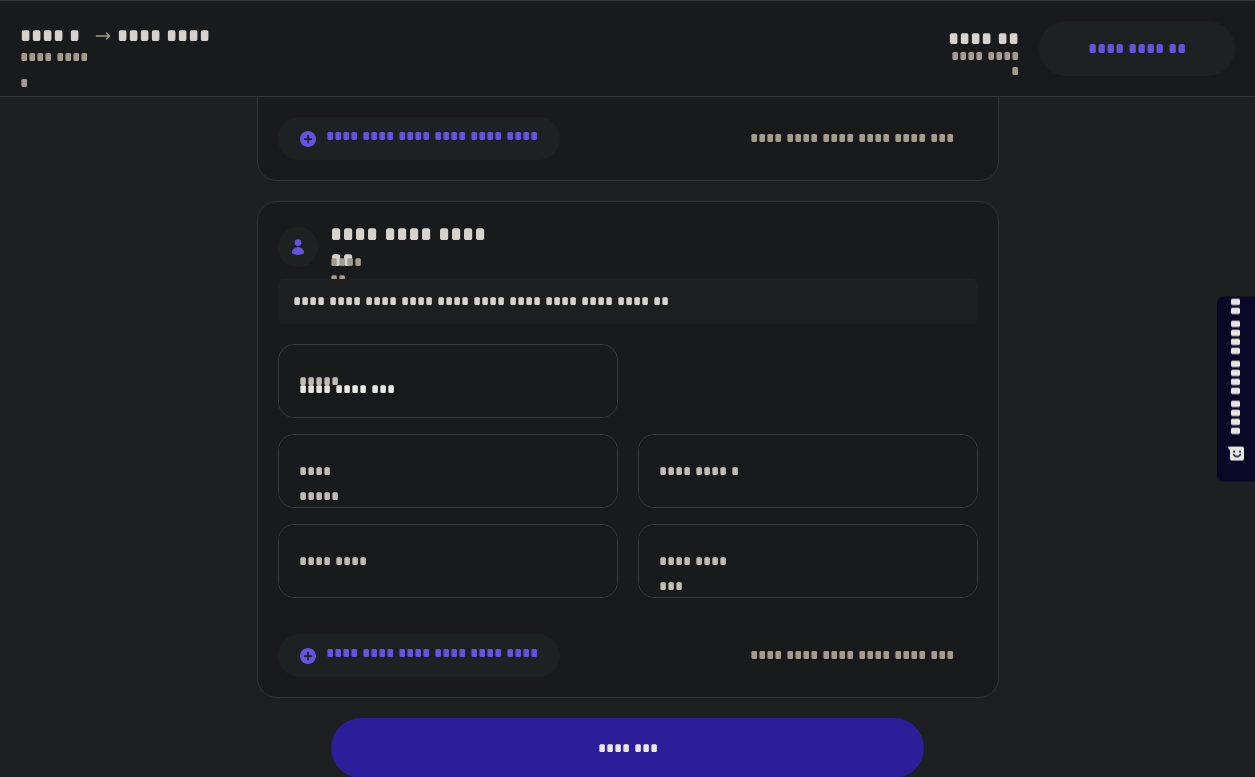 scroll, scrollTop: 1394, scrollLeft: 0, axis: vertical 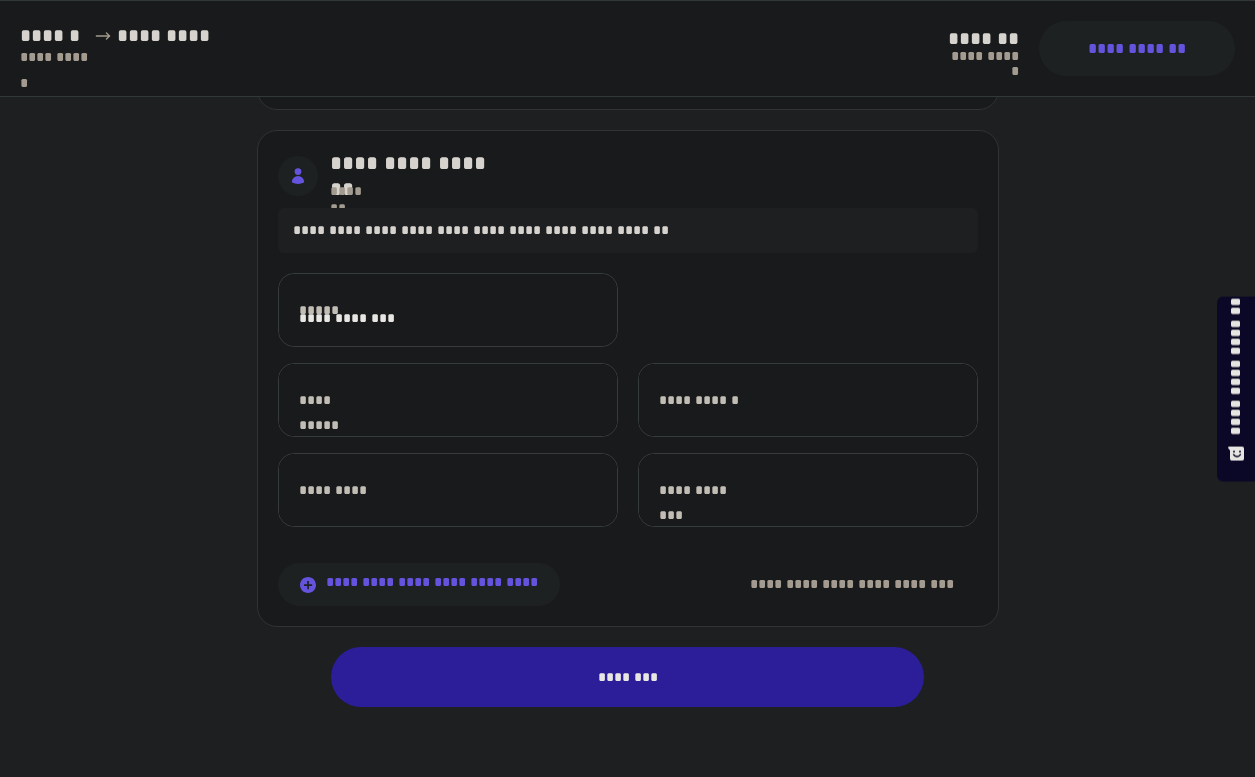 type on "**********" 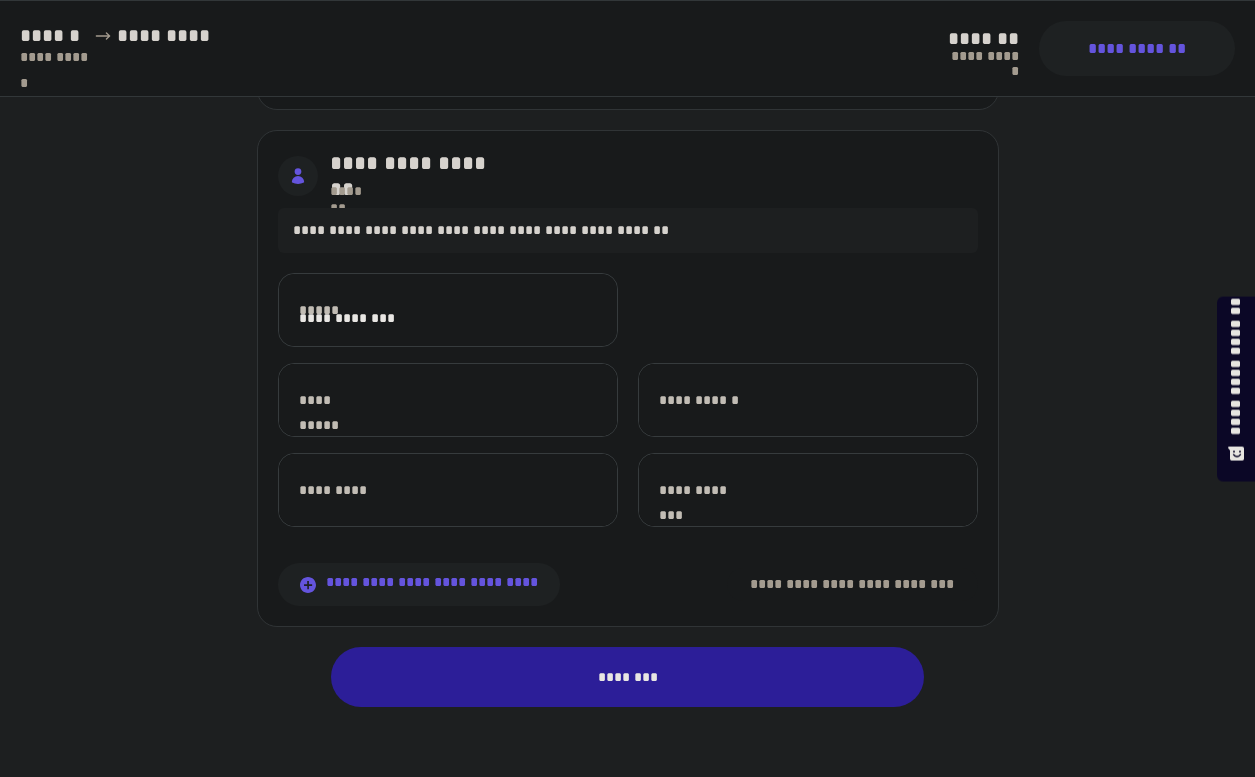 click on "**********" at bounding box center (448, -207) 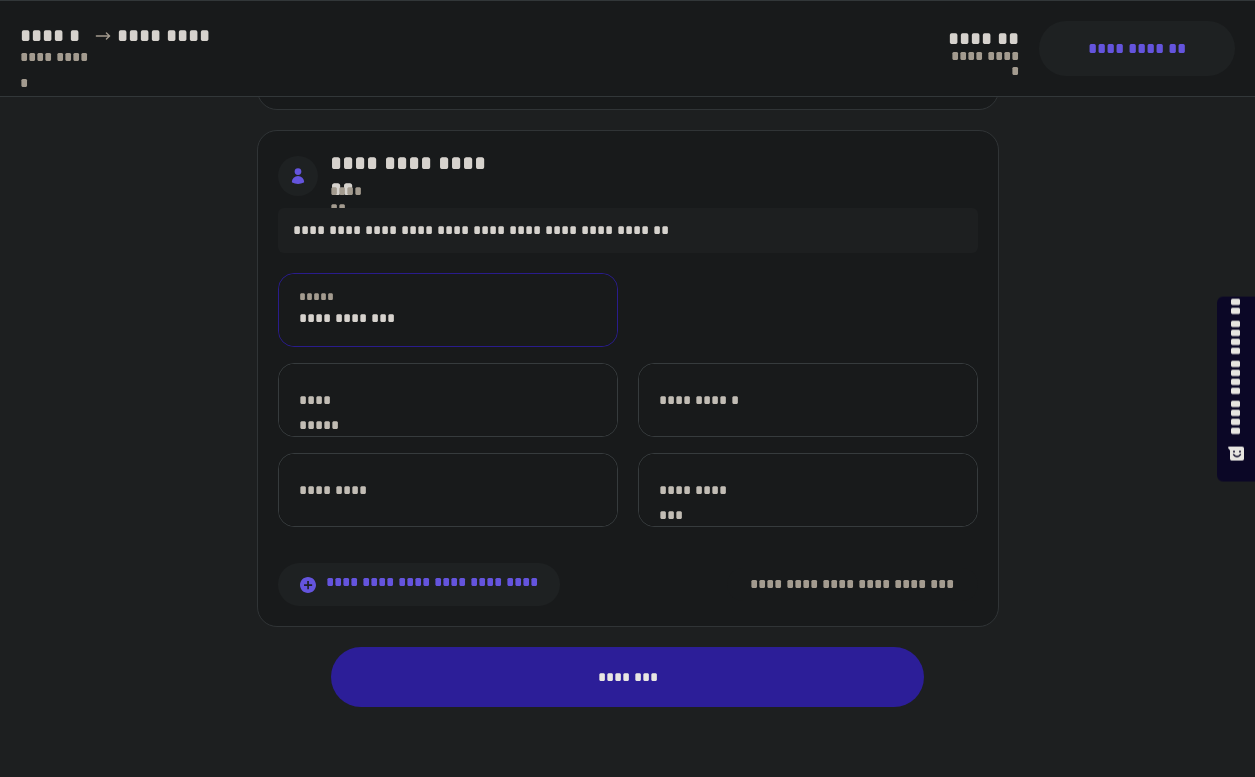 select on "****" 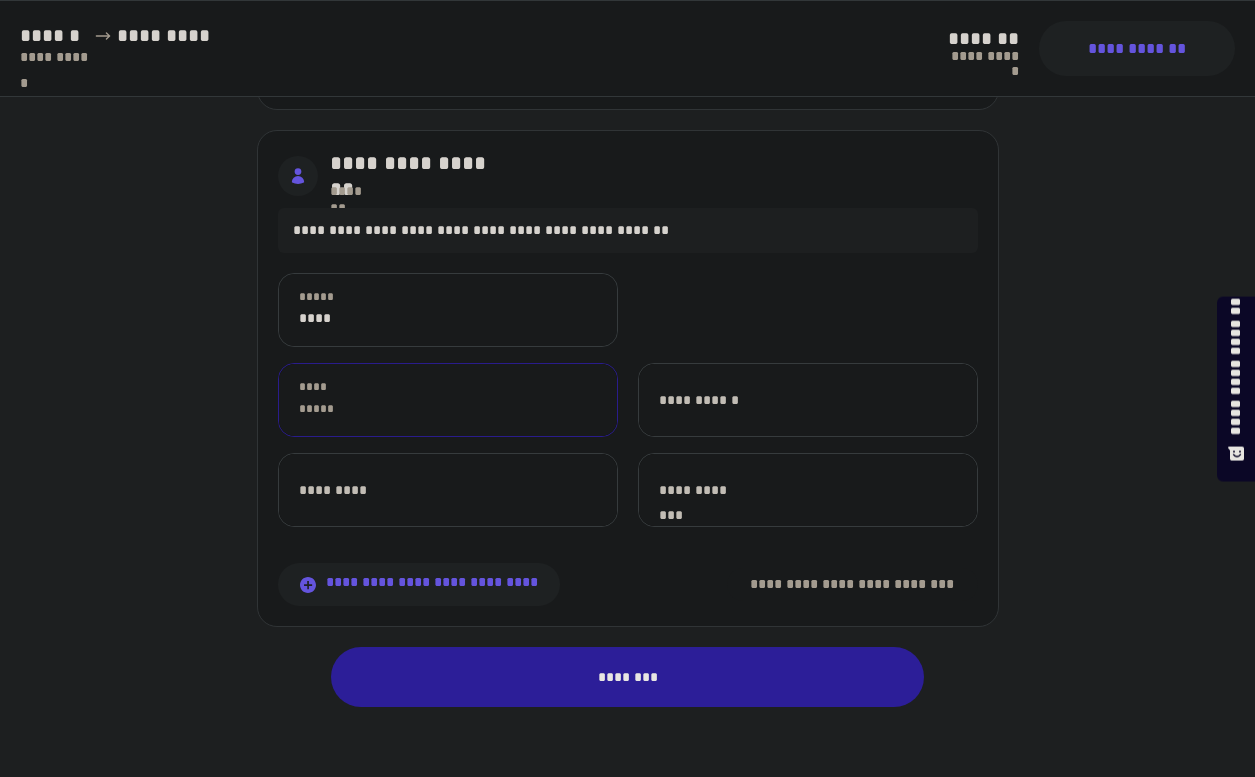 click on "**********" at bounding box center [448, 400] 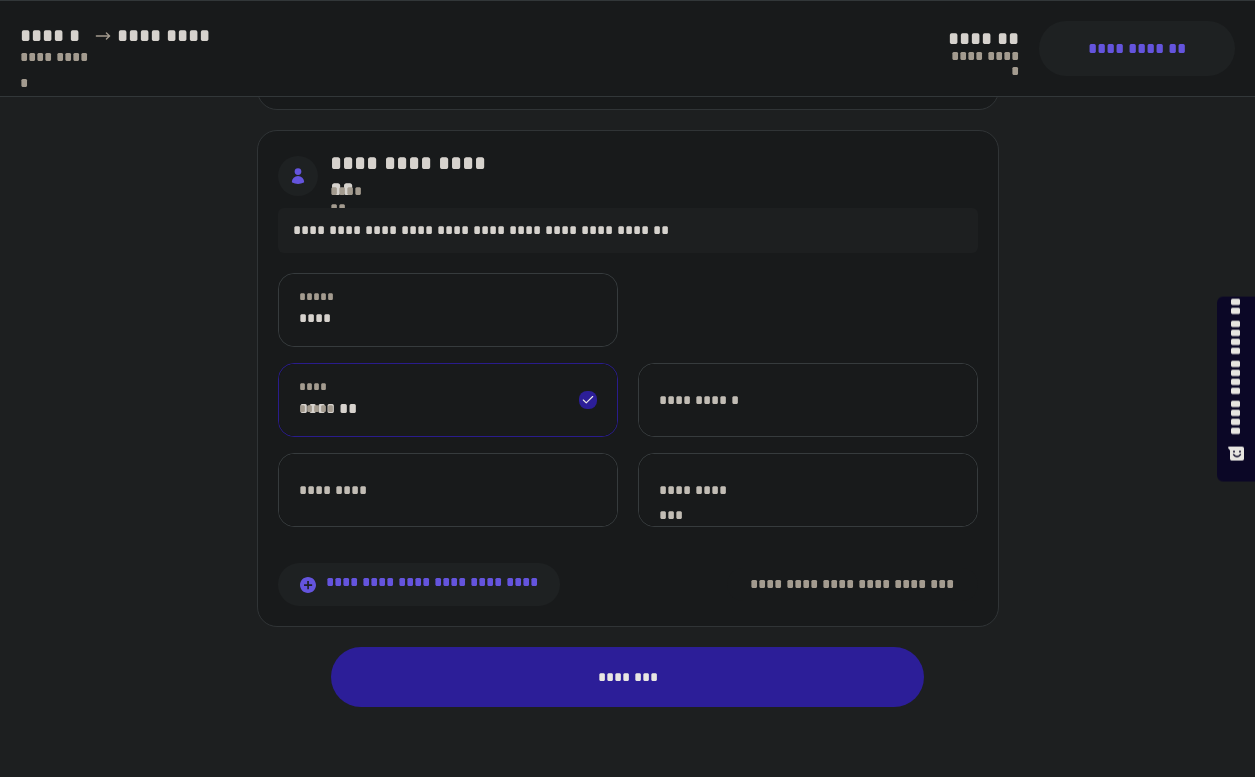 type on "*******" 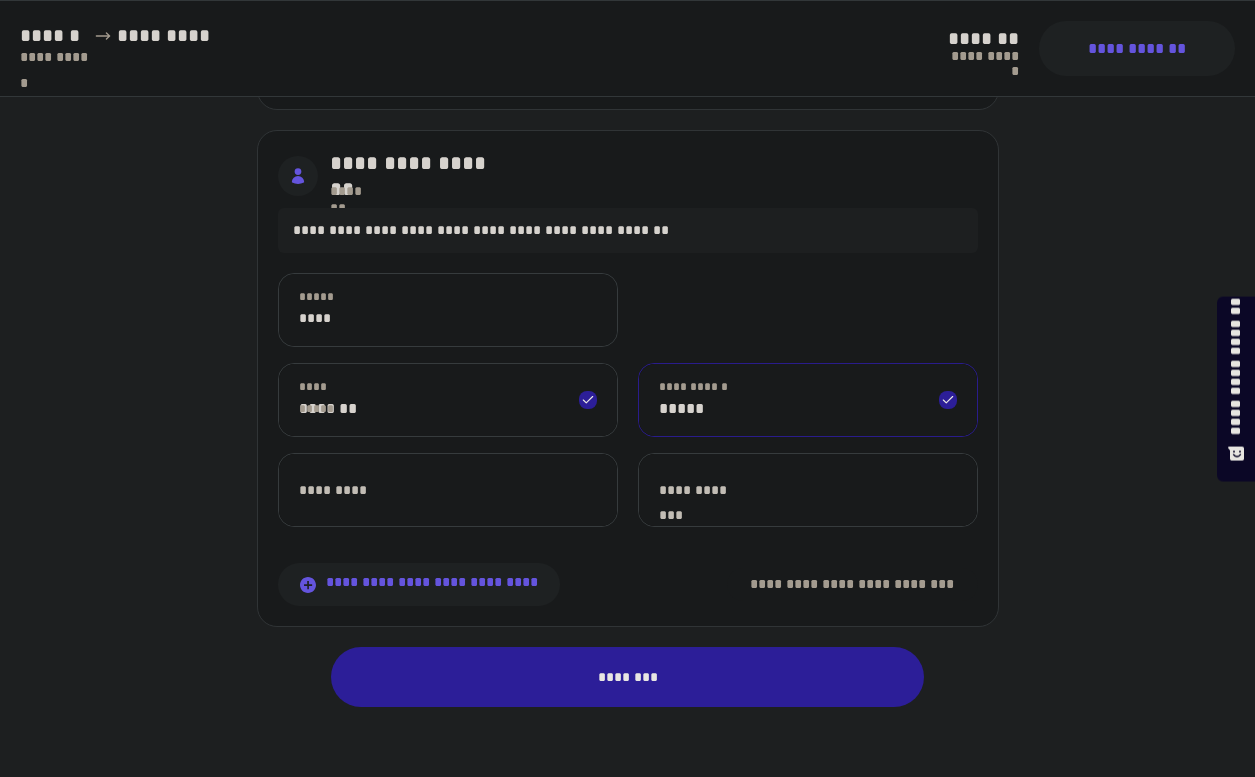 type on "*****" 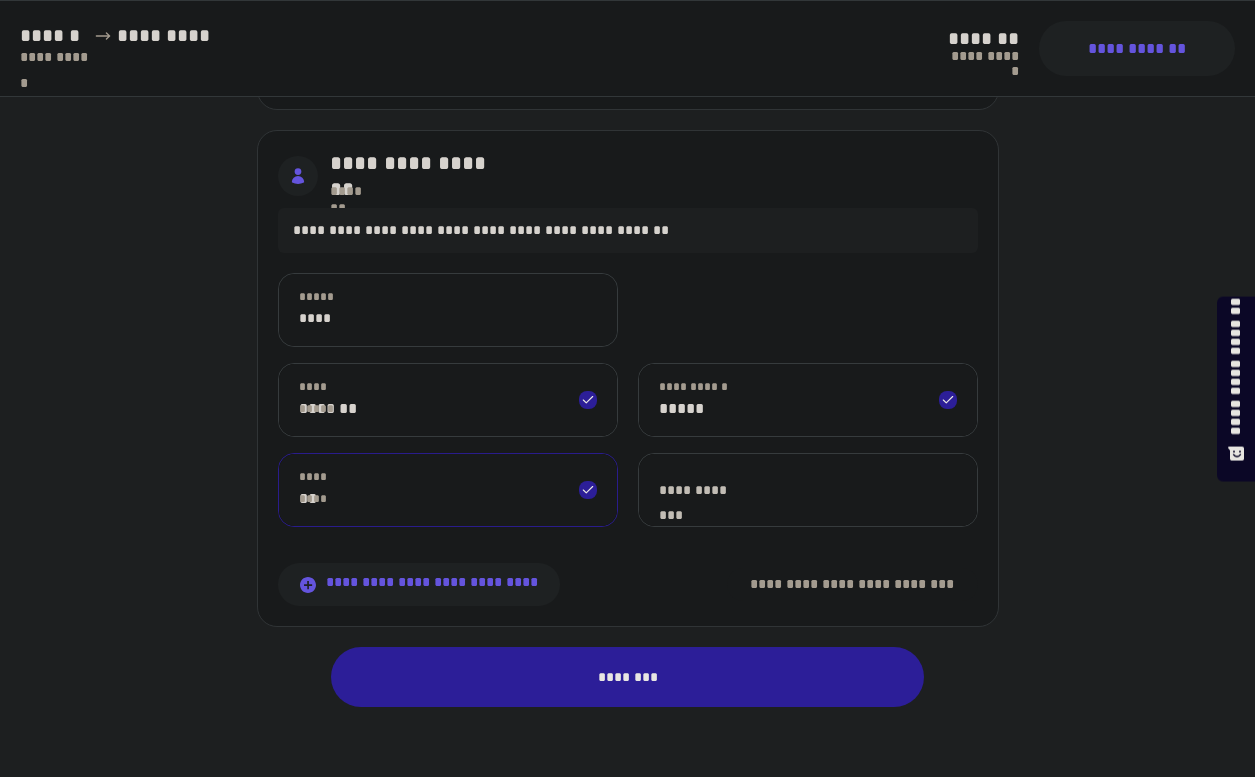 type on "**" 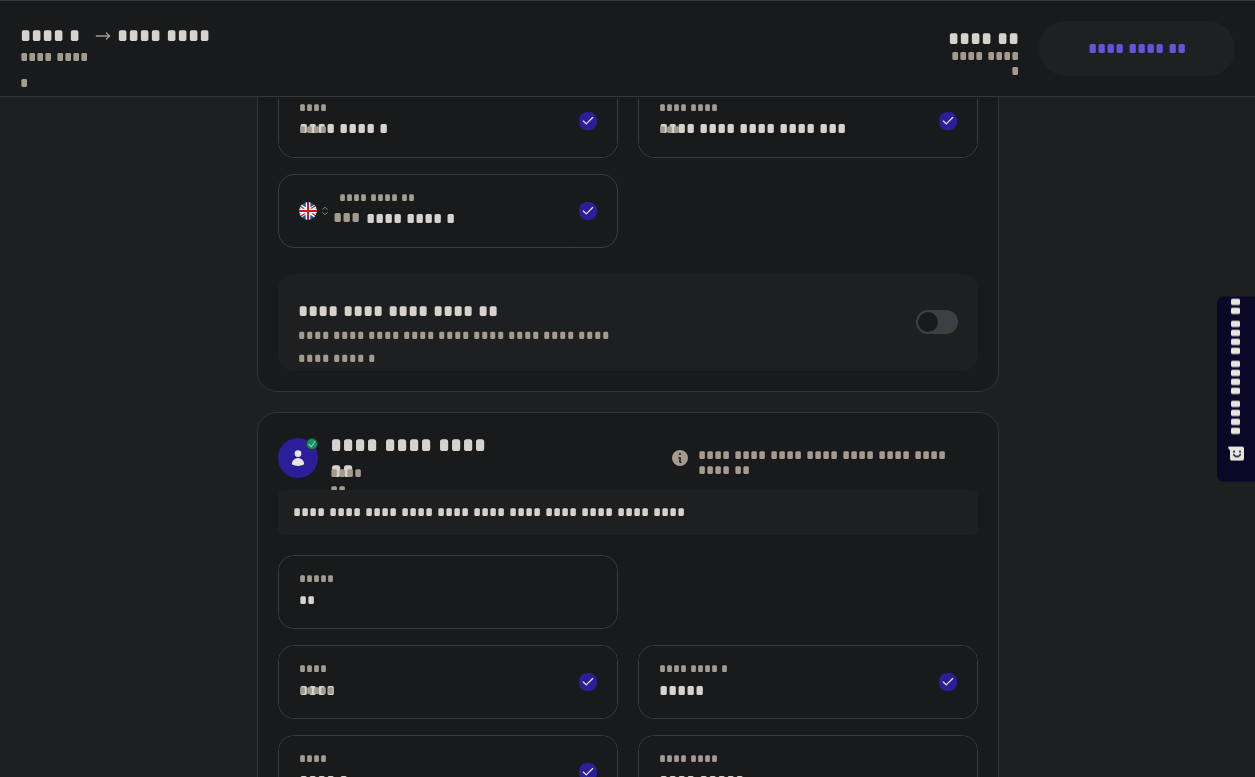 scroll, scrollTop: 383, scrollLeft: 0, axis: vertical 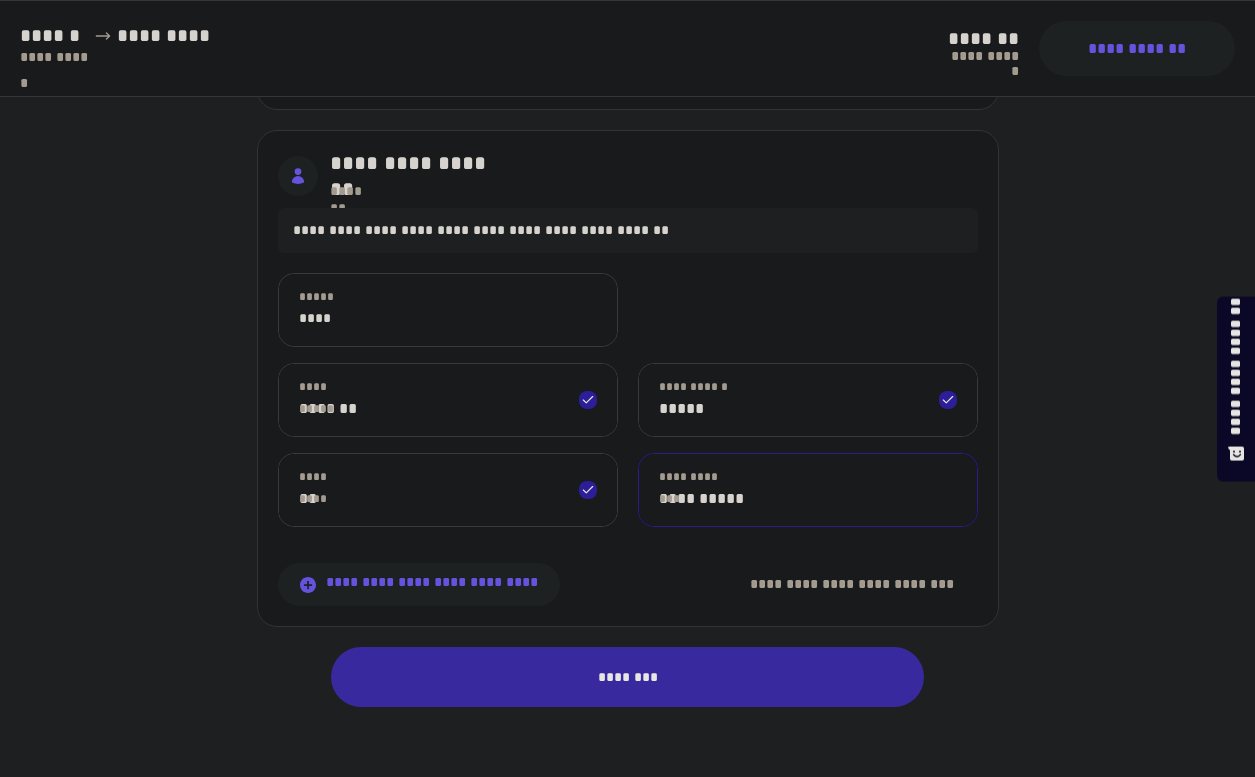 type on "**********" 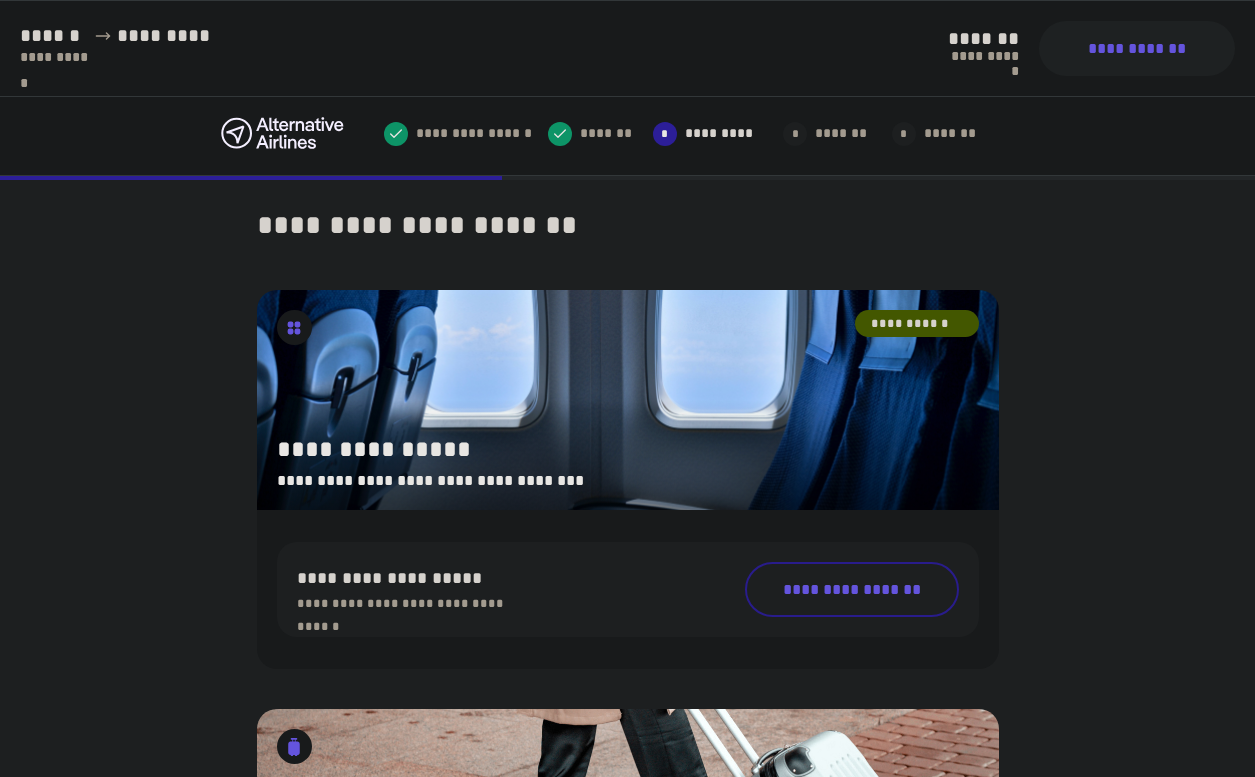 scroll, scrollTop: 0, scrollLeft: 0, axis: both 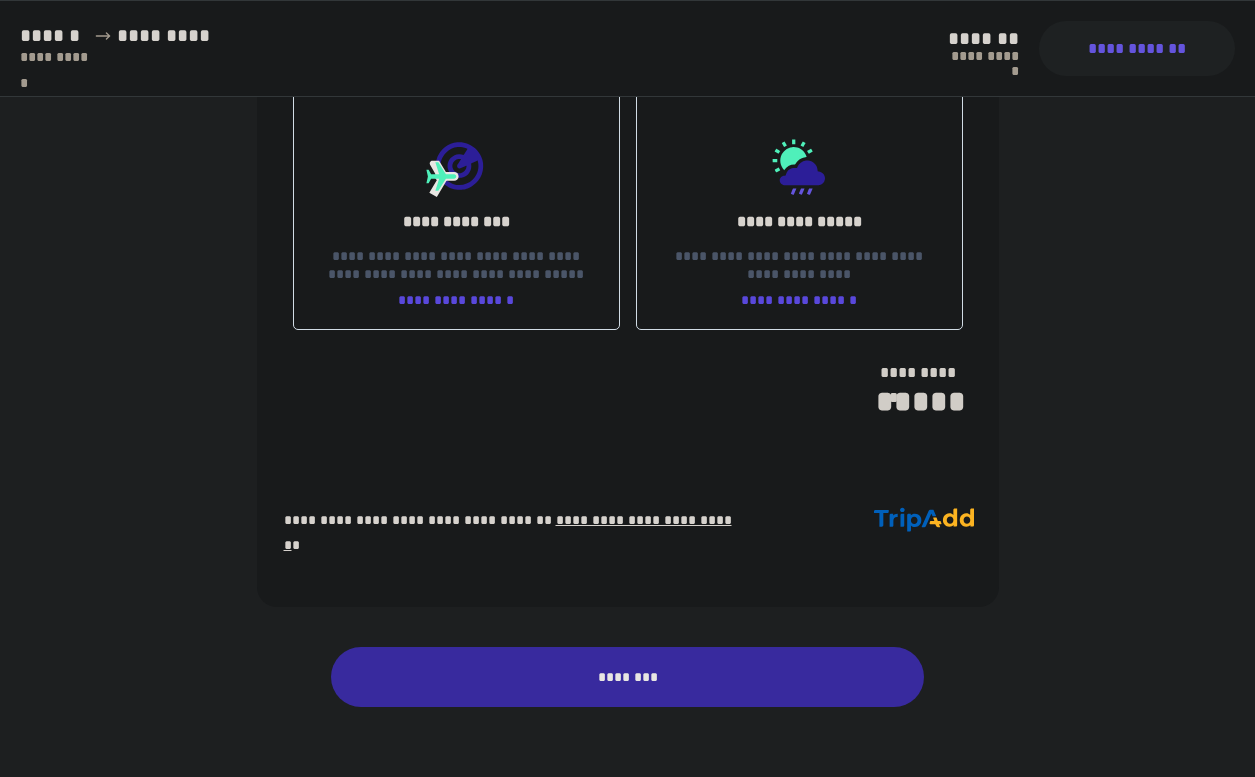 click on "********" at bounding box center (628, 677) 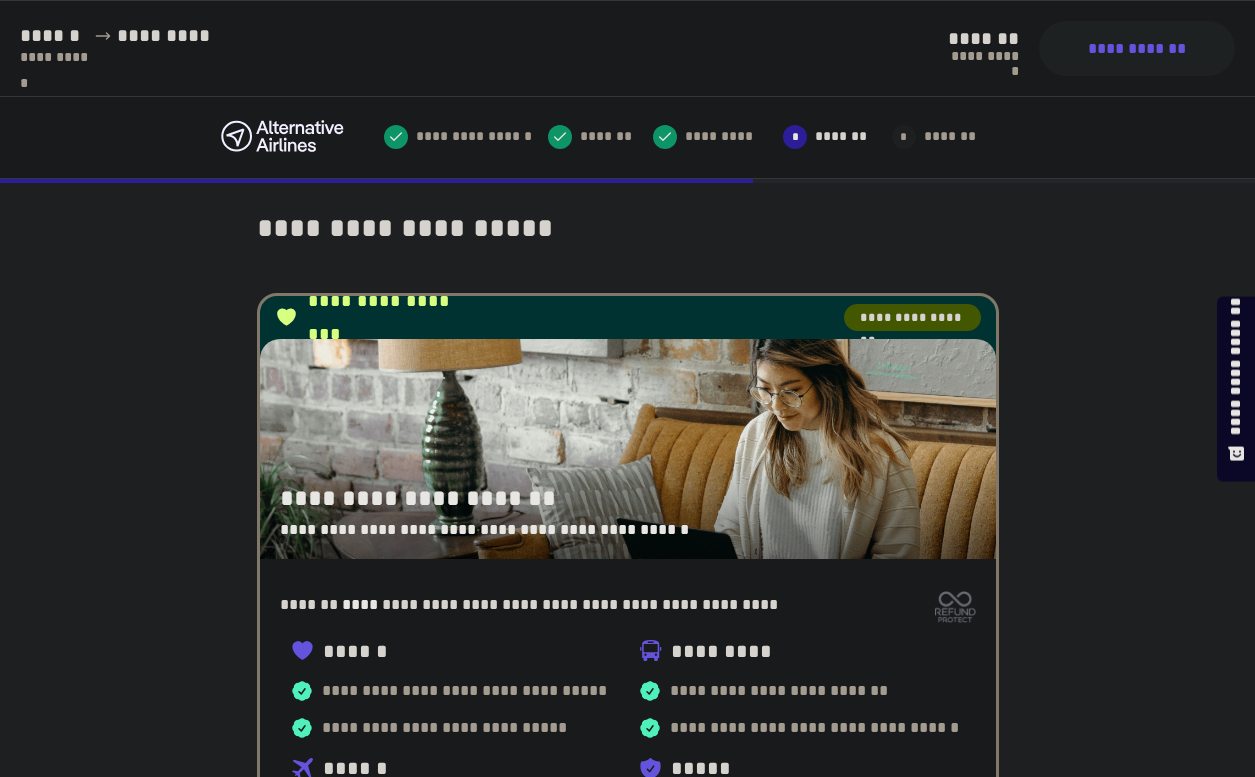 scroll, scrollTop: 0, scrollLeft: 0, axis: both 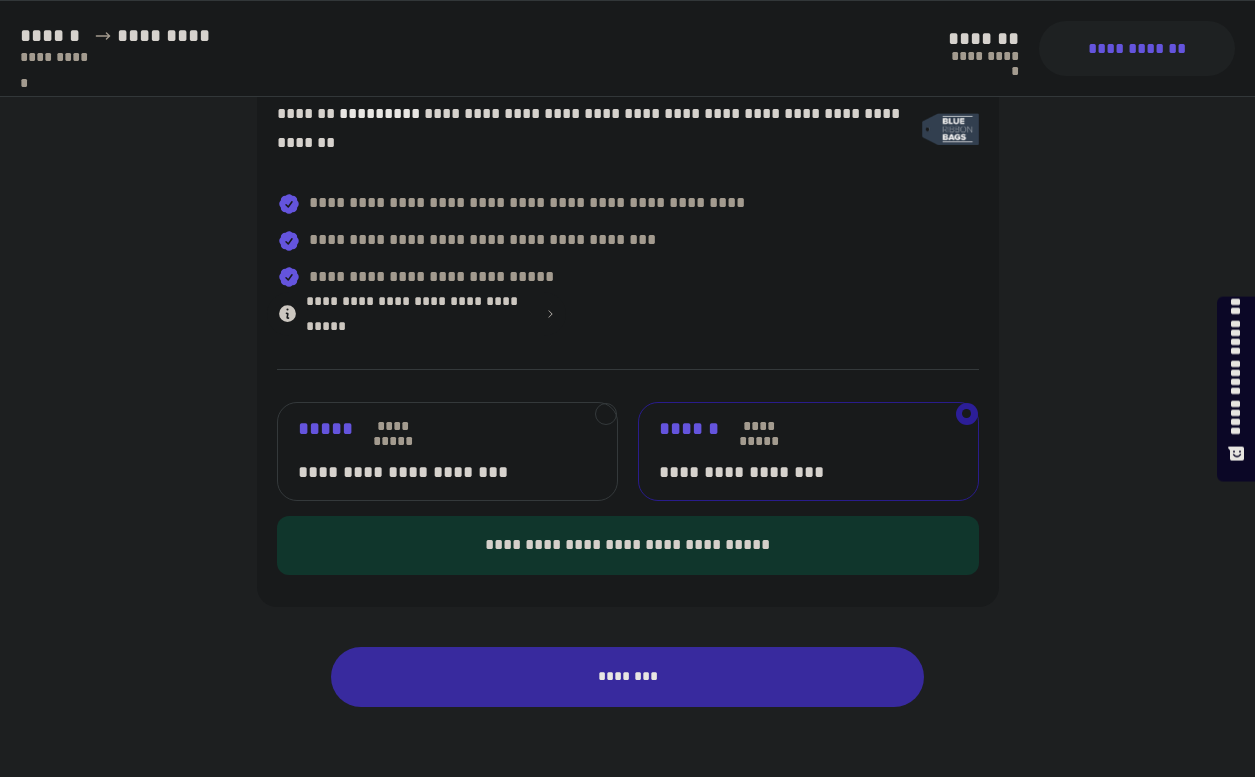 click on "********" at bounding box center (628, 677) 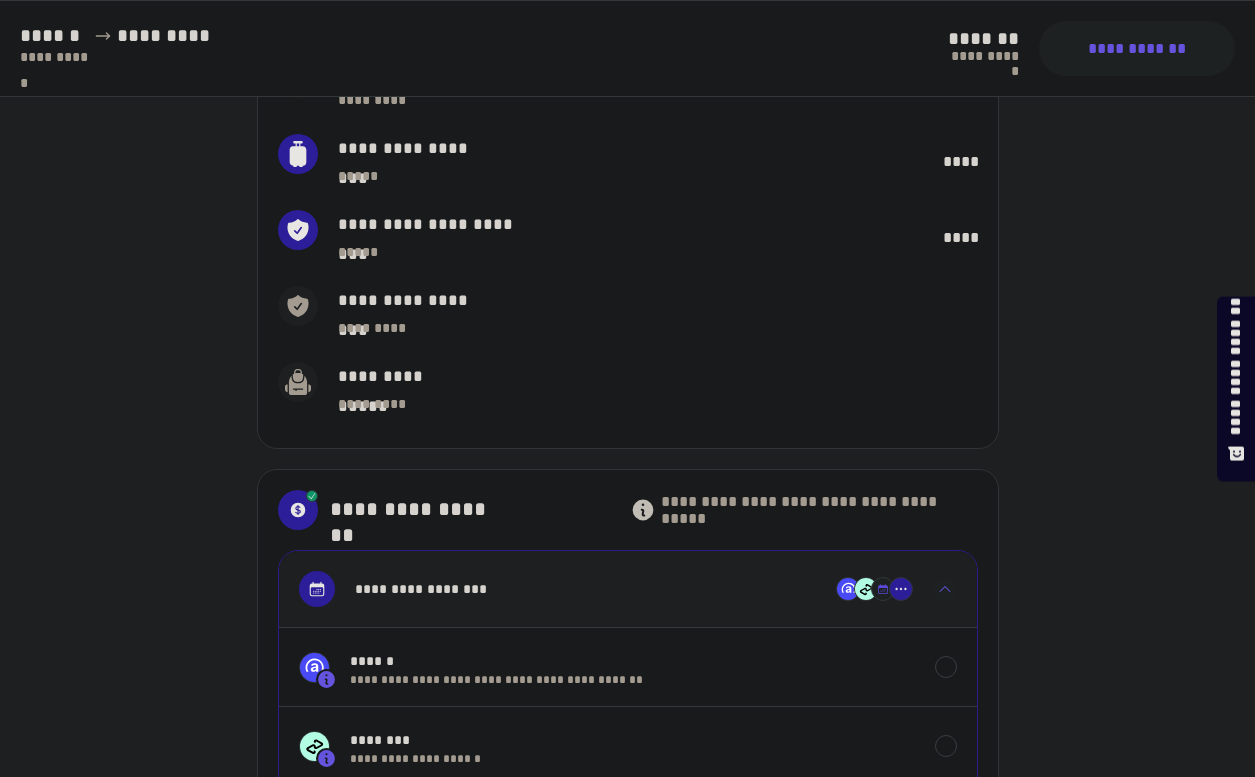 scroll, scrollTop: 0, scrollLeft: 0, axis: both 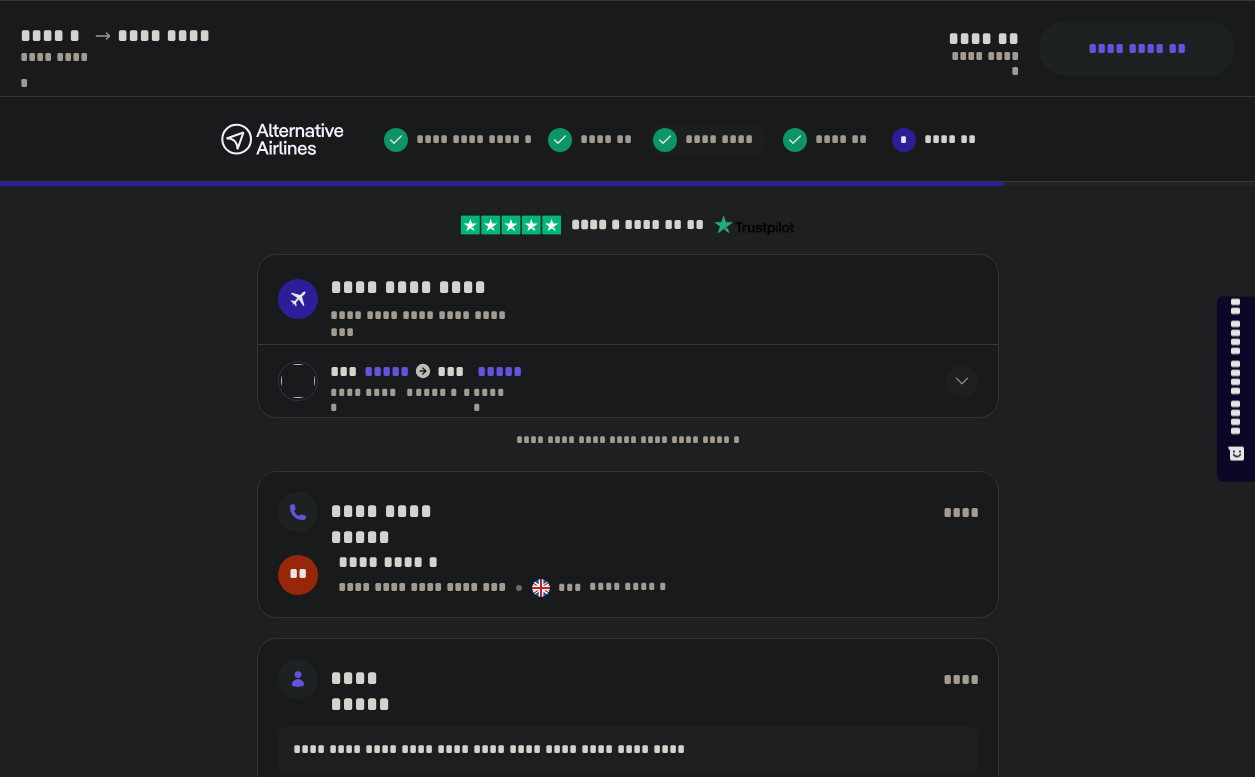 click at bounding box center (665, 140) 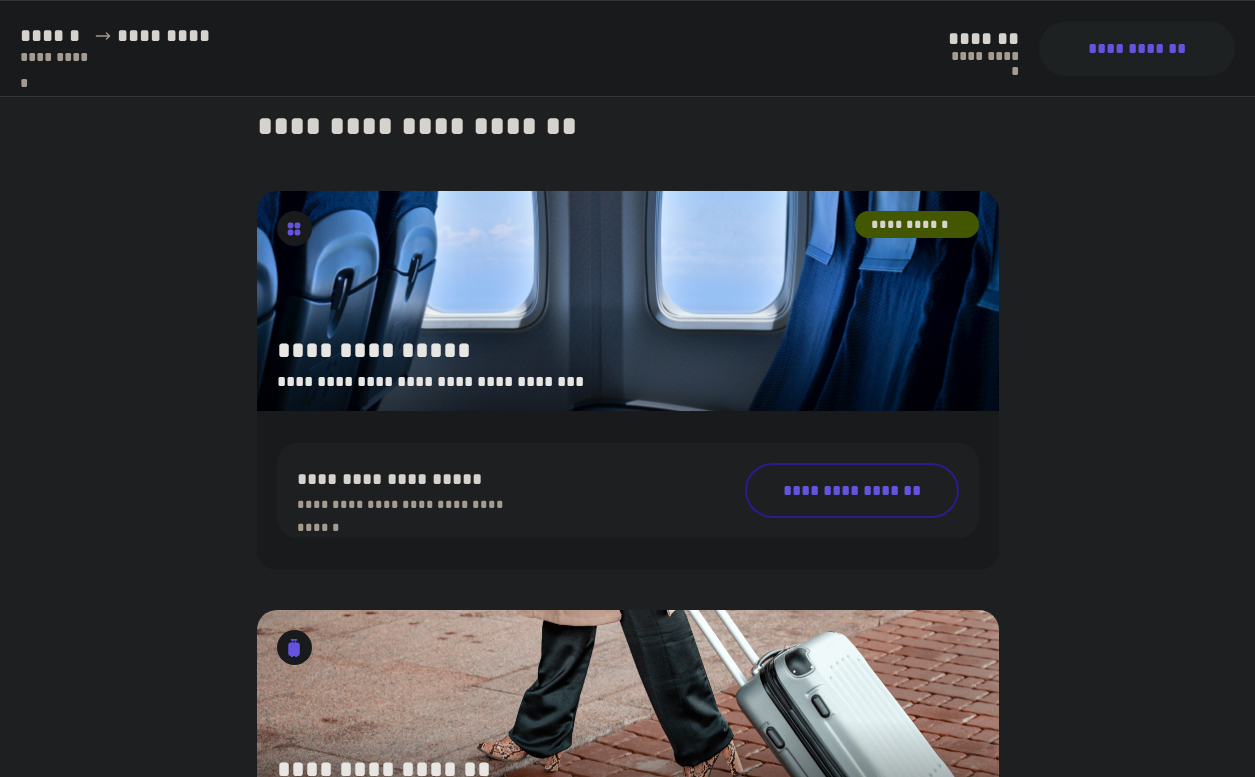 scroll, scrollTop: 0, scrollLeft: 0, axis: both 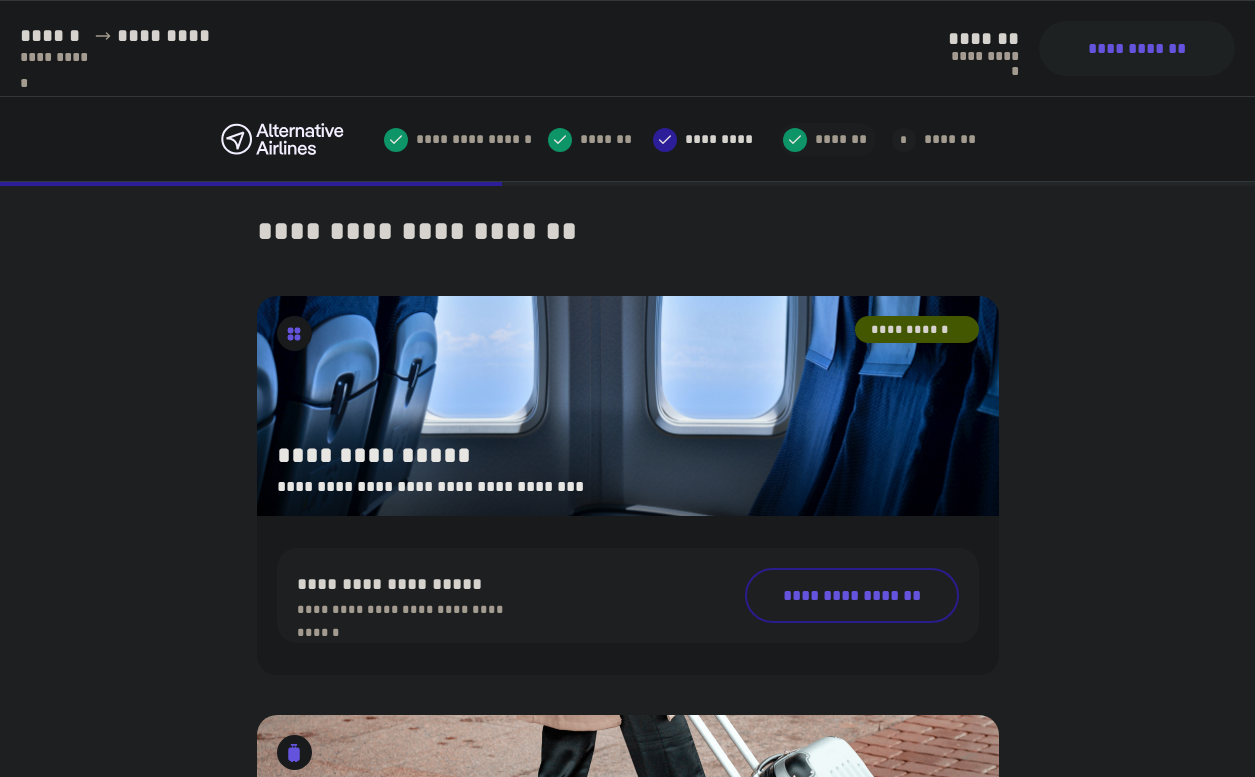 click on "*******" at bounding box center (839, 139) 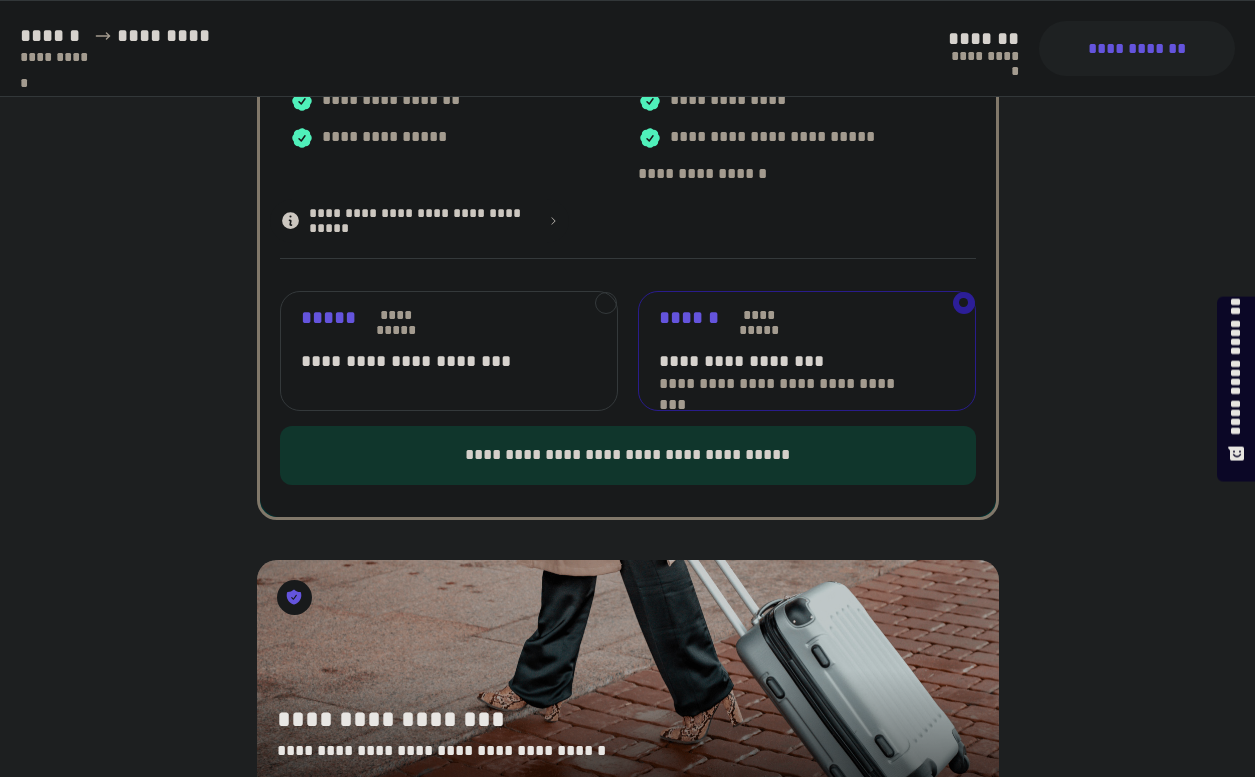 scroll, scrollTop: 730, scrollLeft: 0, axis: vertical 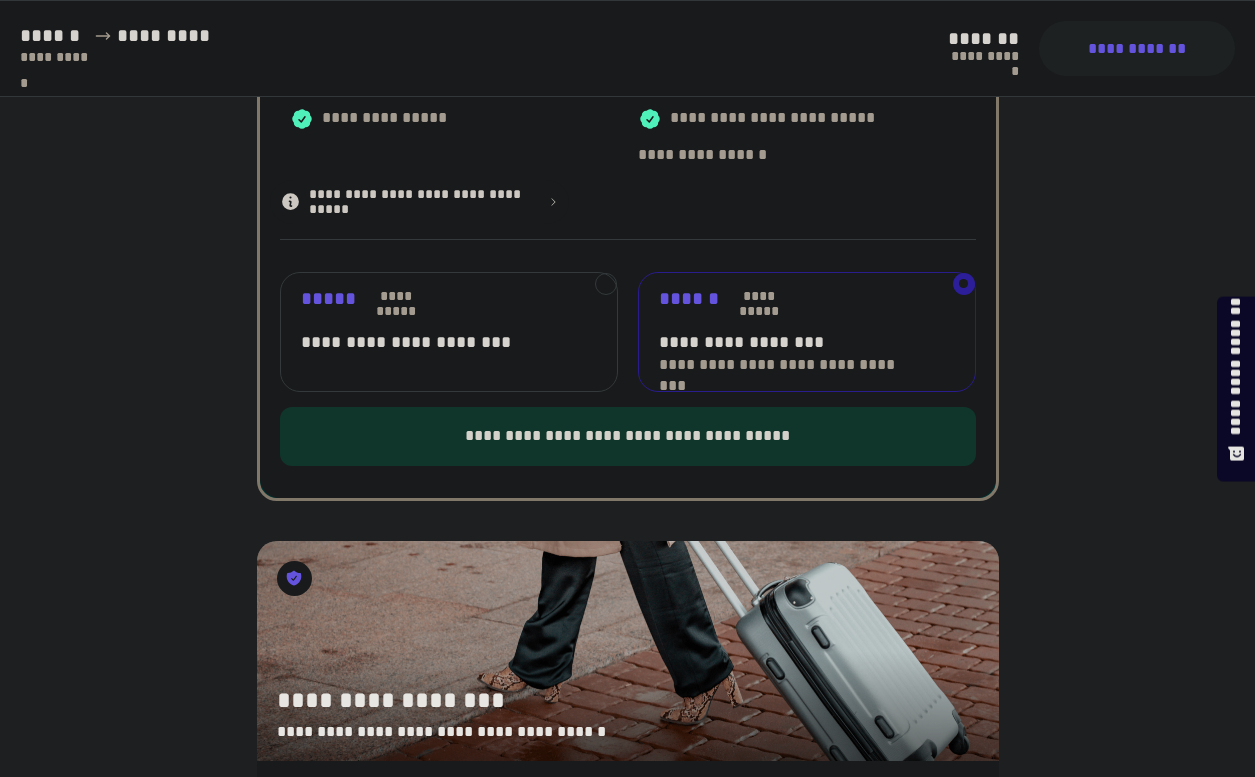 click on "**********" at bounding box center (433, 342) 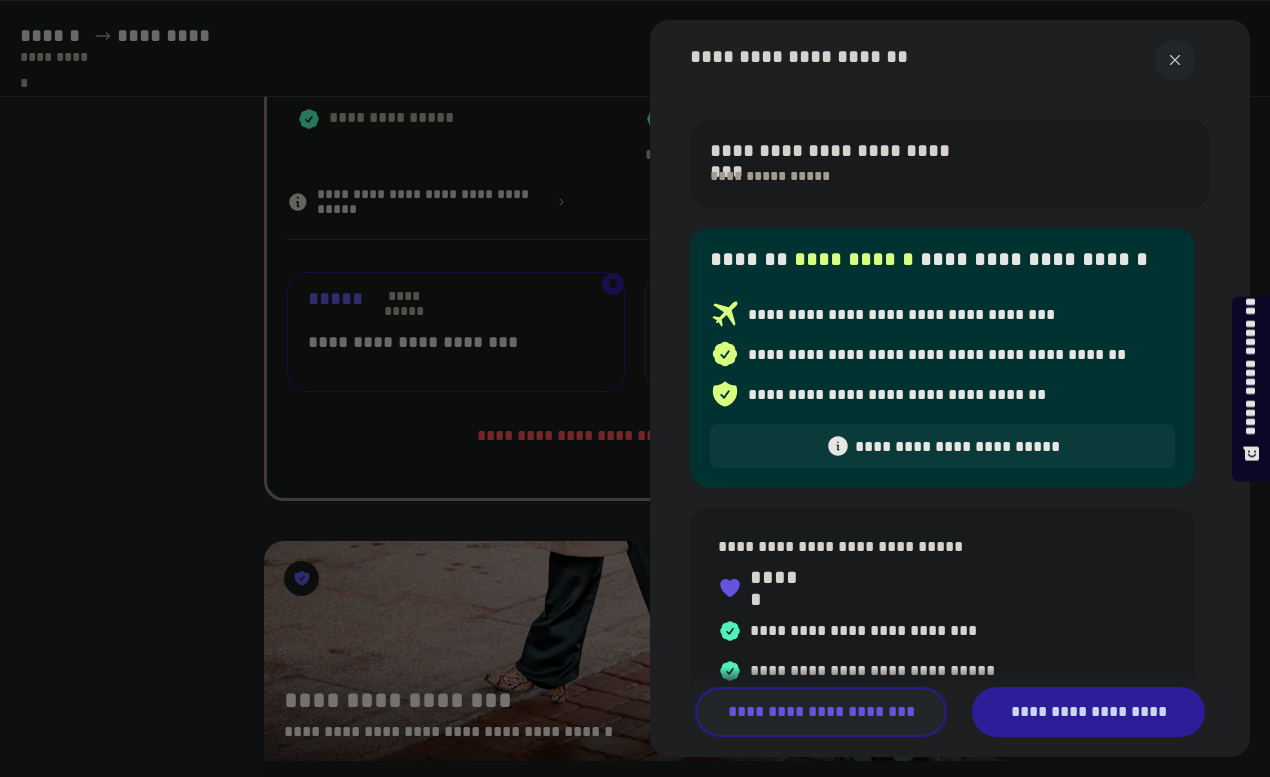 click on "**********" at bounding box center (821, 712) 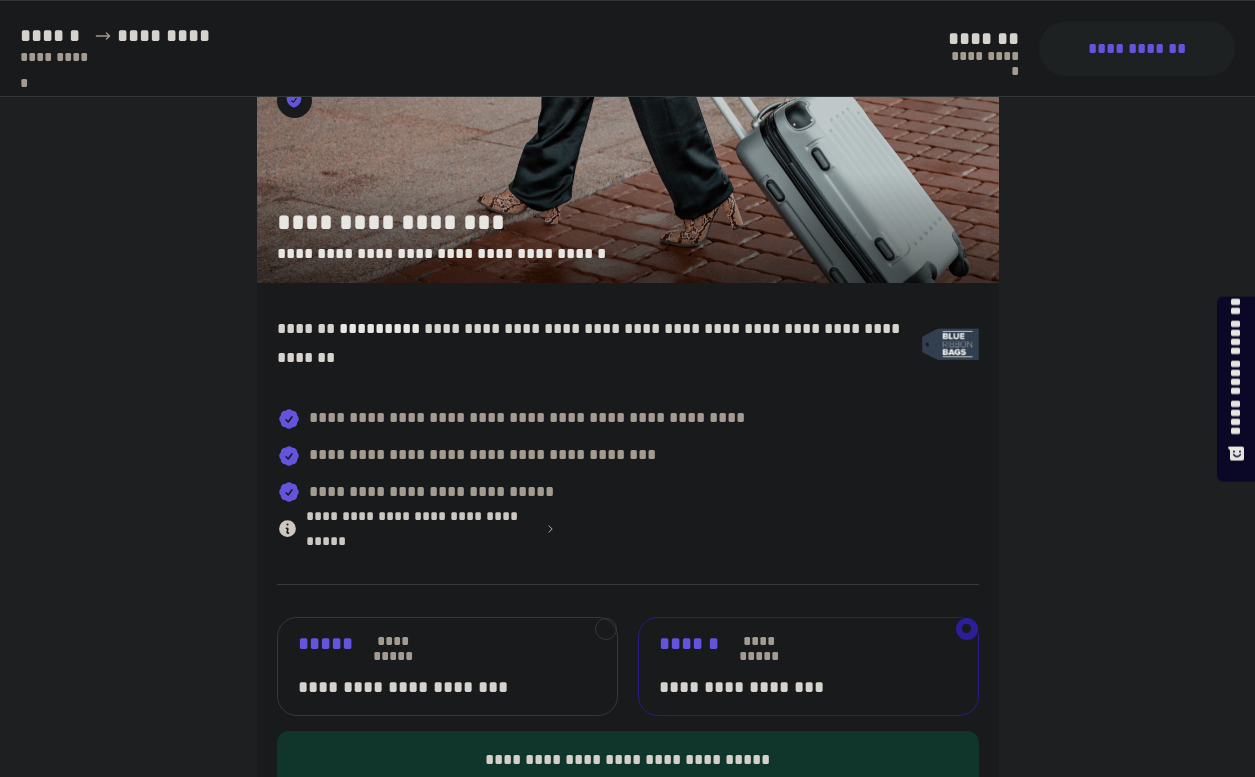 scroll, scrollTop: 1438, scrollLeft: 0, axis: vertical 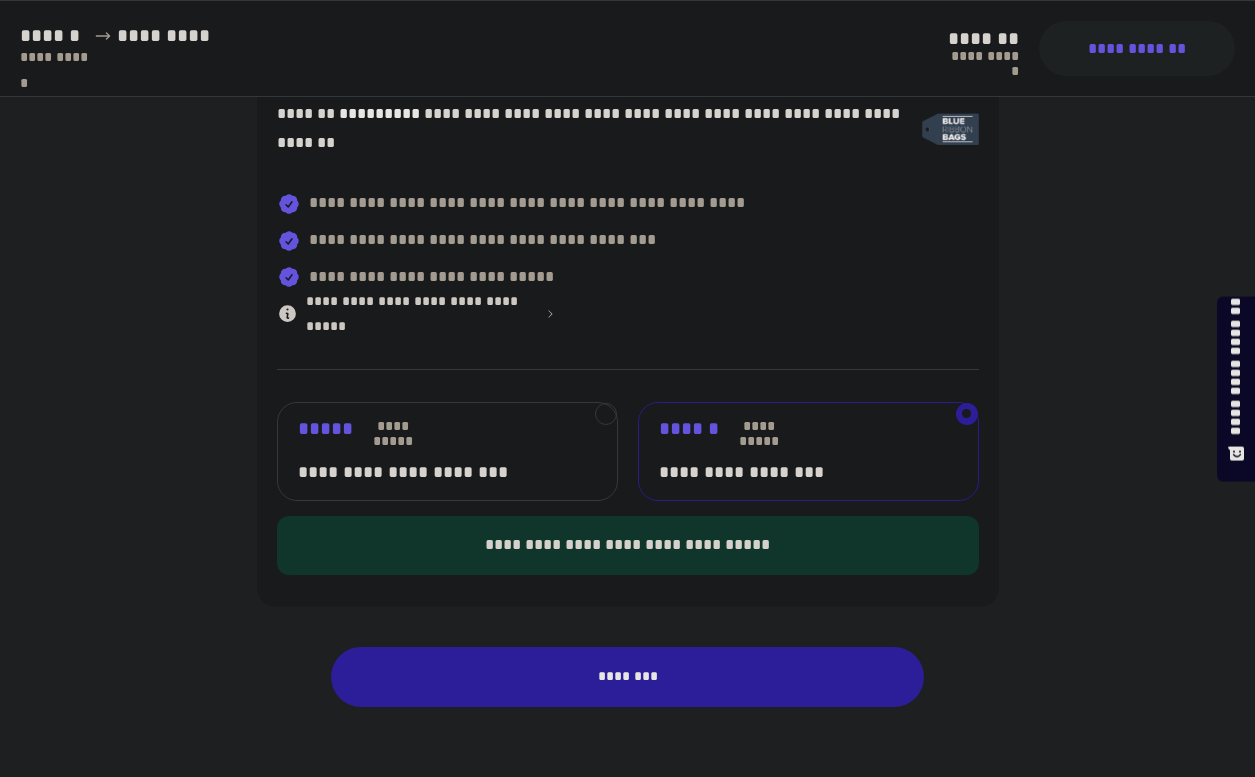 click on "**********" at bounding box center (436, 428) 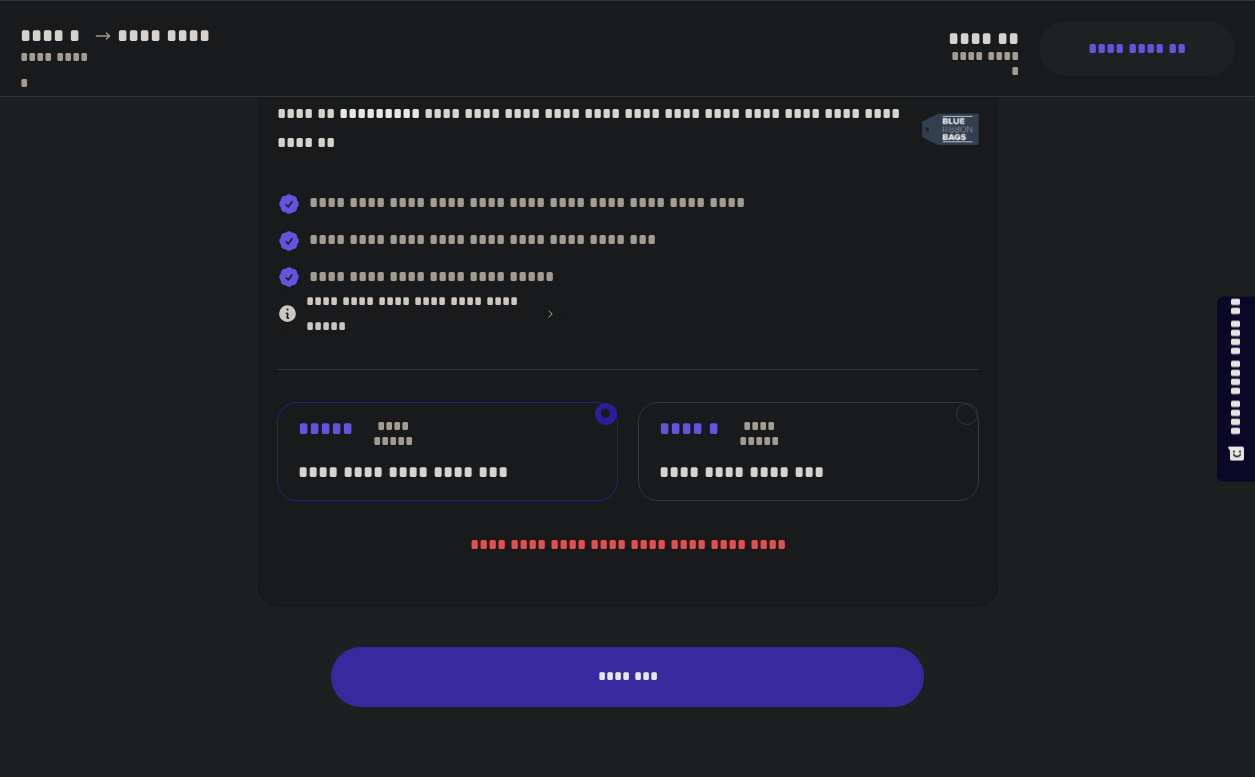 click on "********" at bounding box center (628, 677) 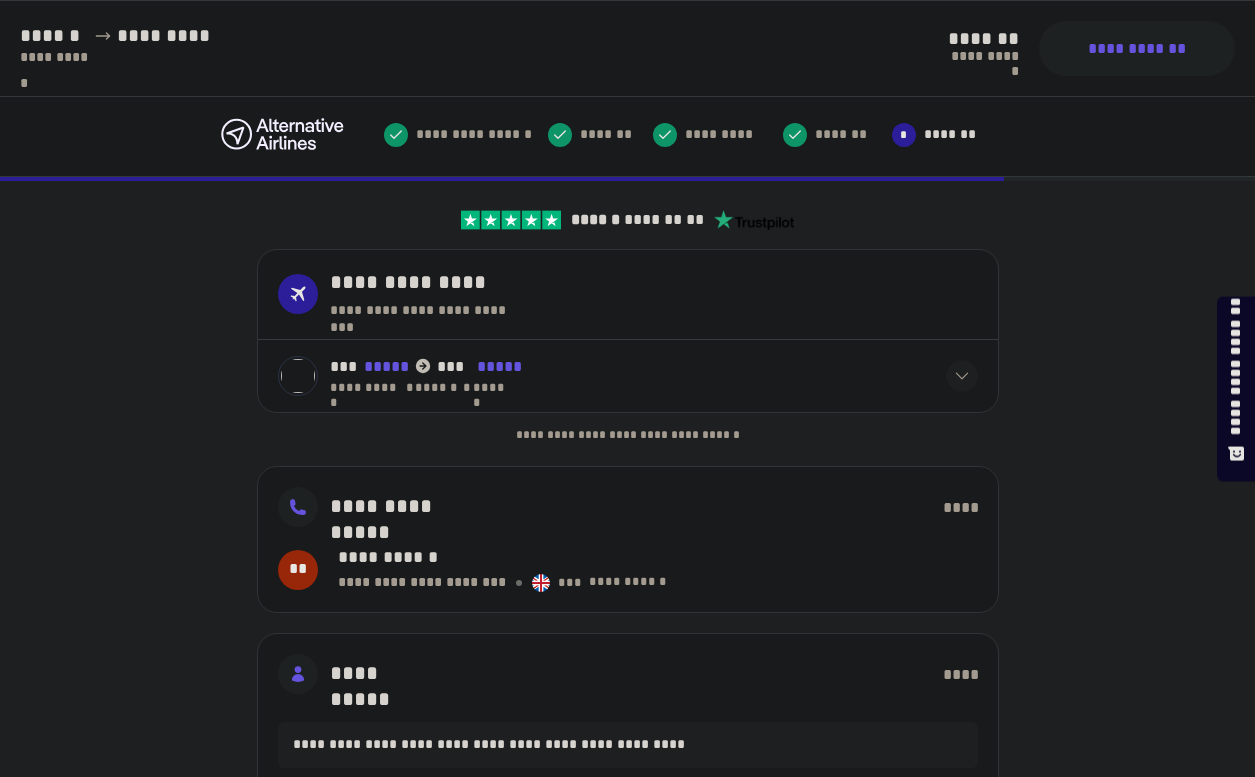 scroll, scrollTop: 0, scrollLeft: 0, axis: both 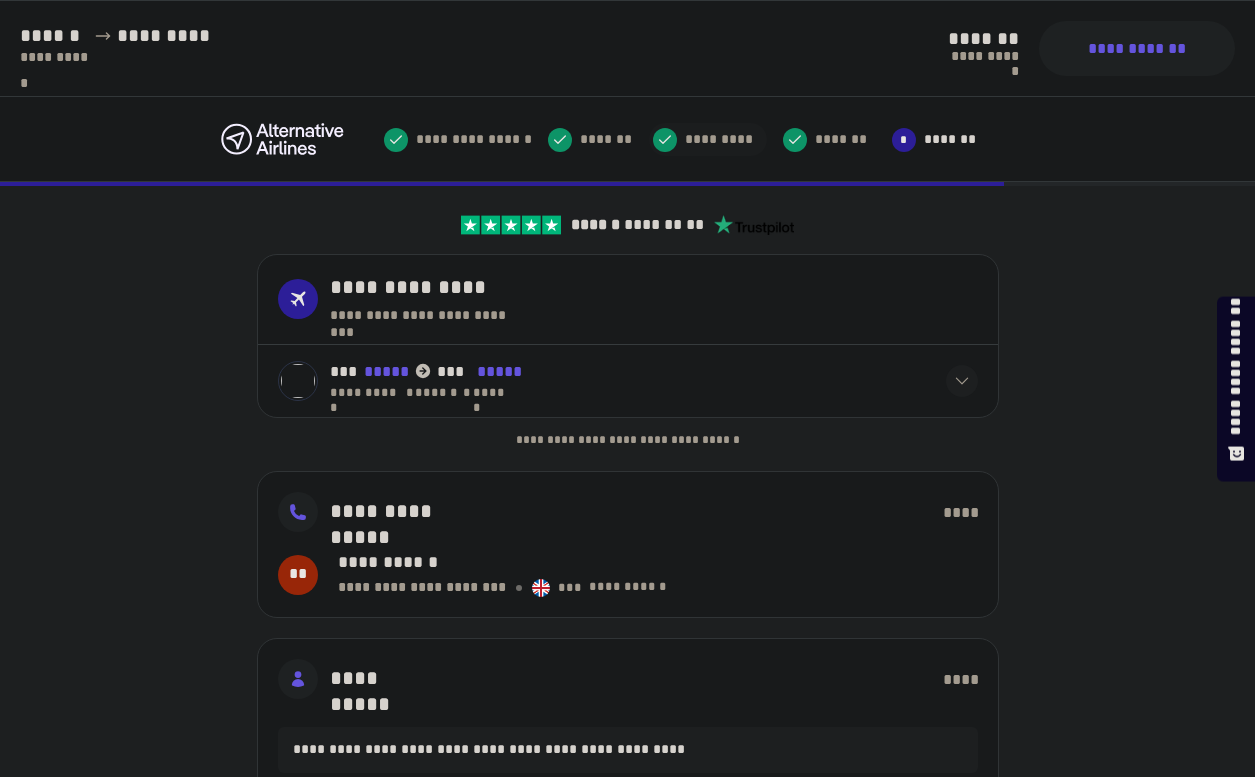 click on "*********" at bounding box center [720, 139] 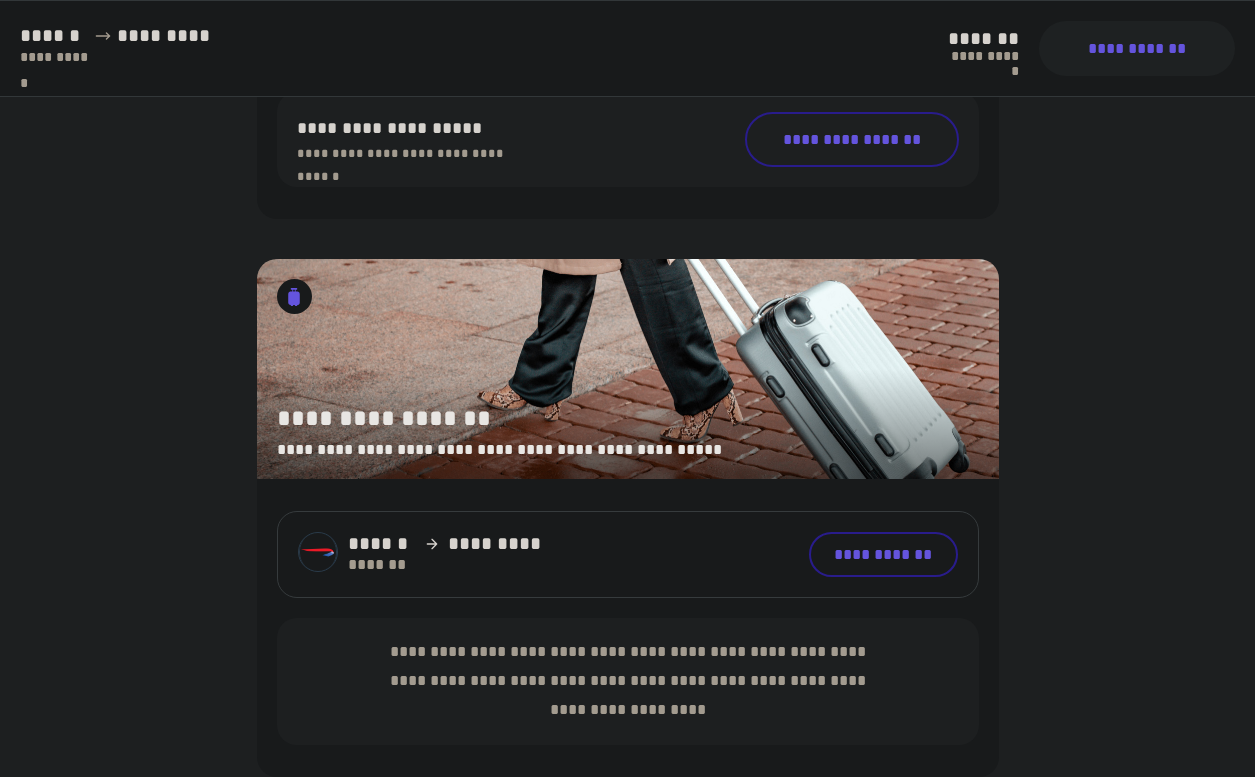 scroll, scrollTop: 461, scrollLeft: 0, axis: vertical 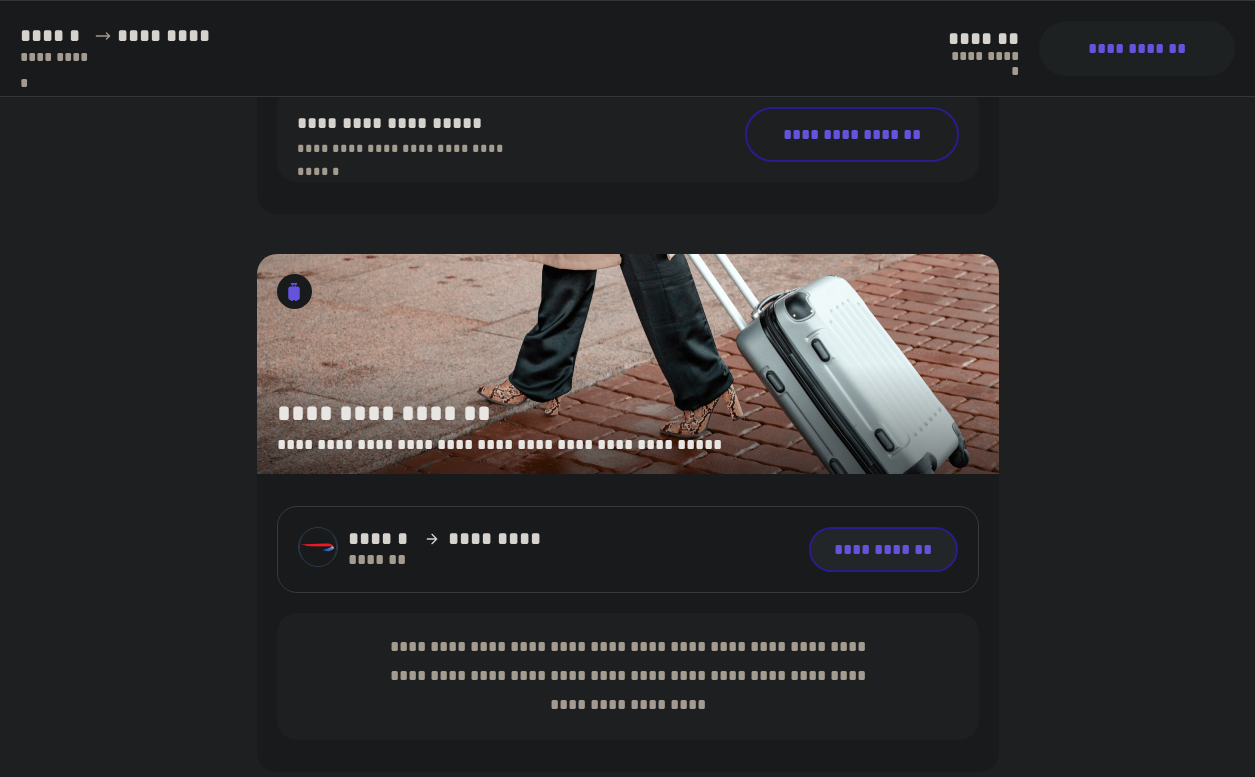 click on "**********" at bounding box center (883, 549) 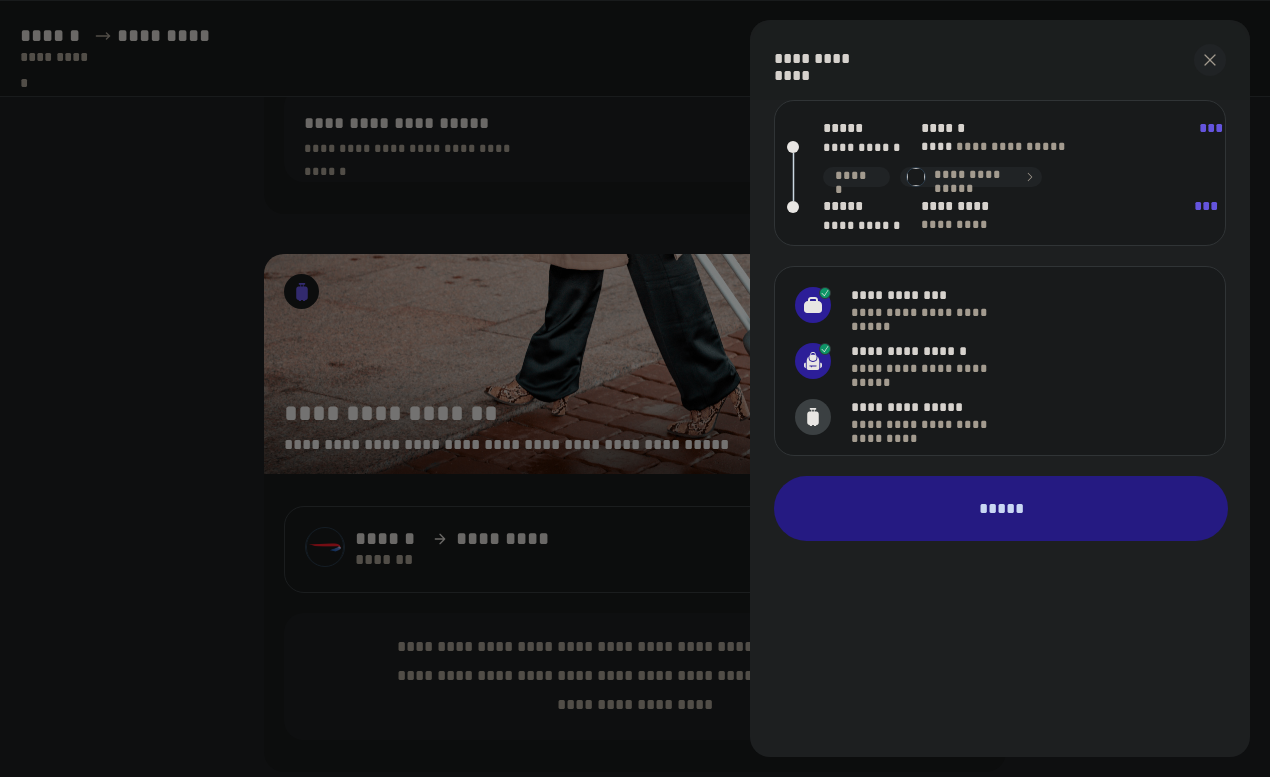 click on "*****" at bounding box center [1001, 508] 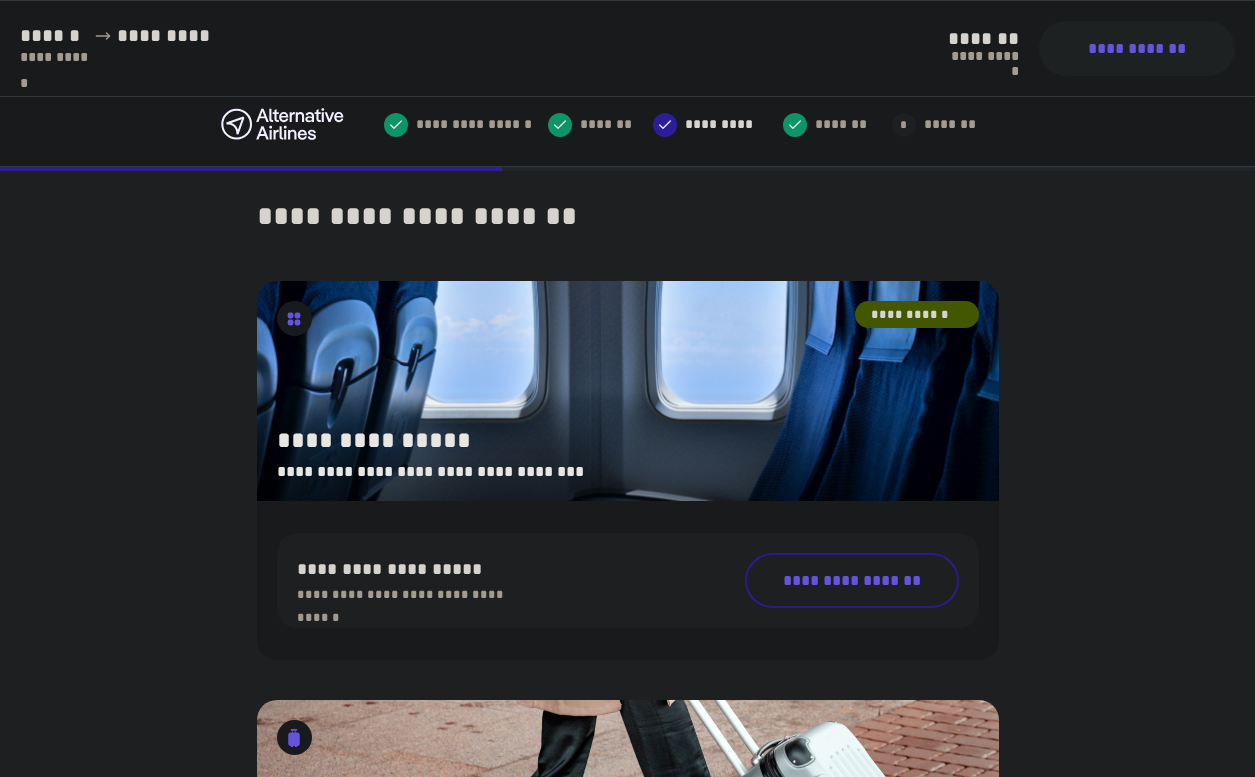 scroll, scrollTop: 0, scrollLeft: 0, axis: both 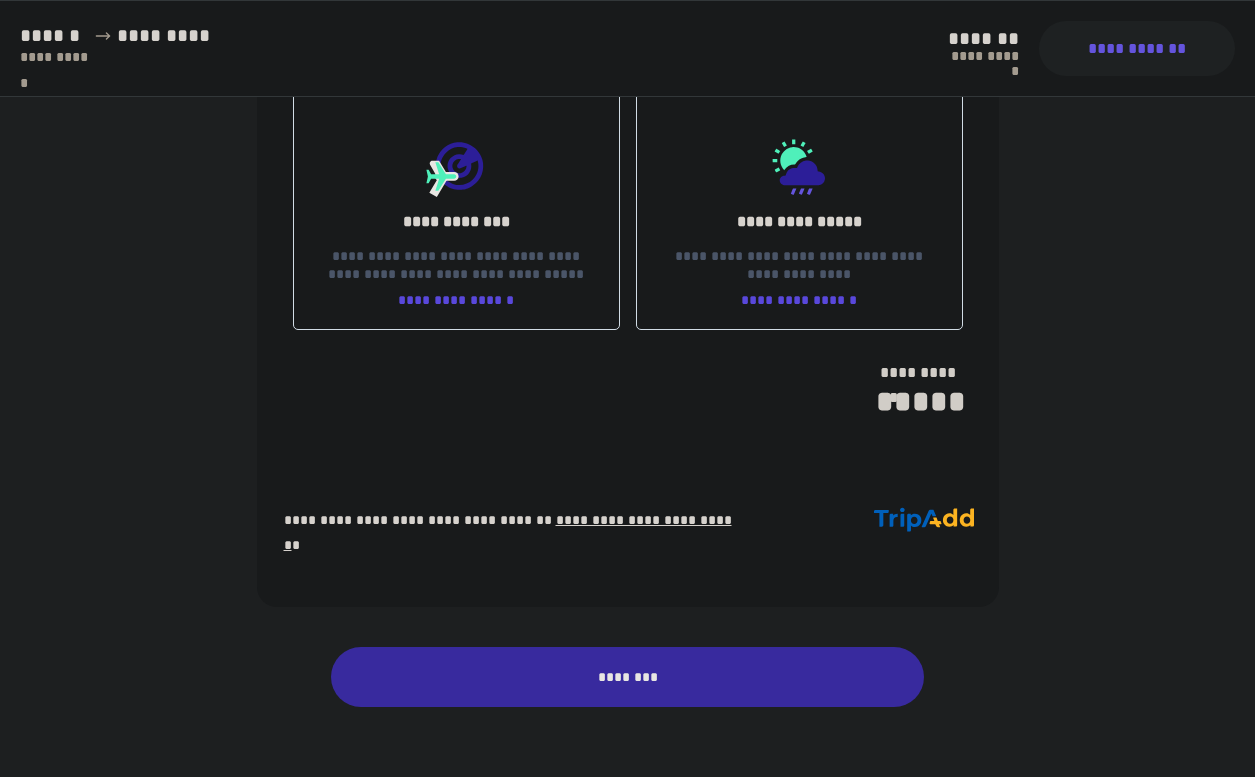 click on "********" at bounding box center (628, 677) 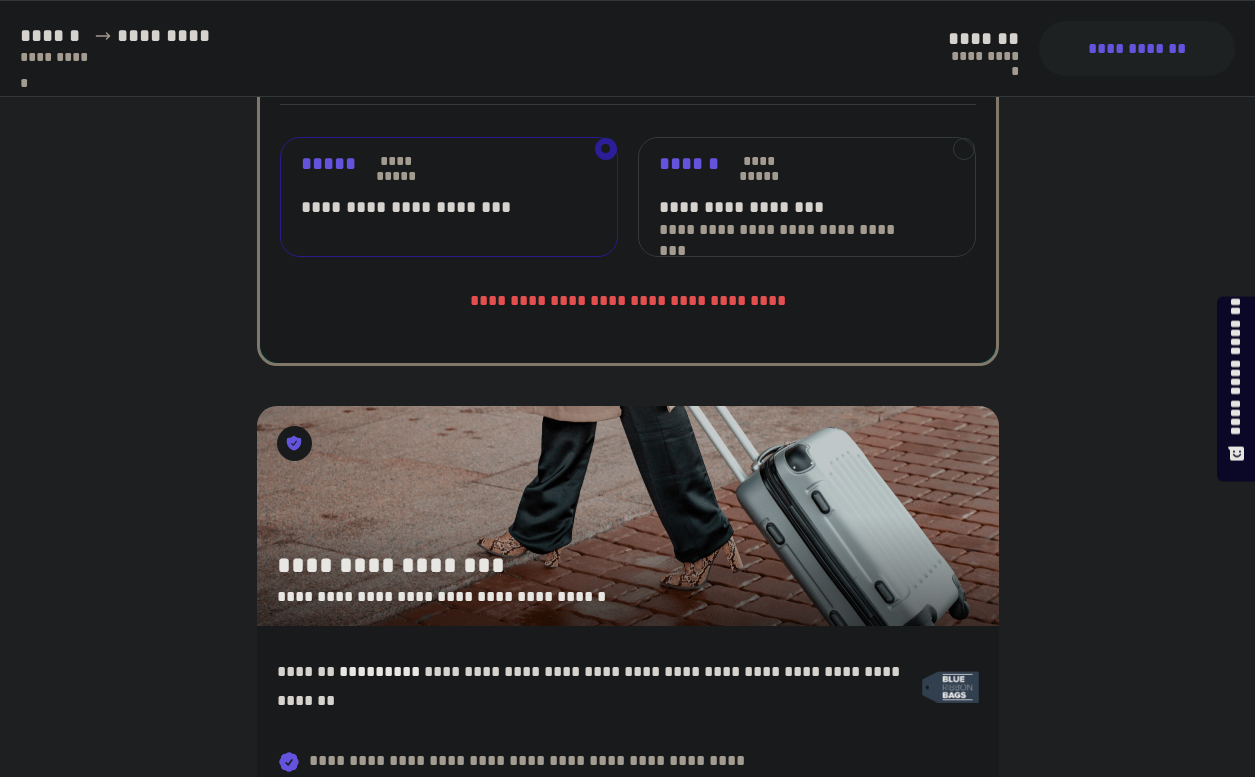 scroll, scrollTop: 1438, scrollLeft: 0, axis: vertical 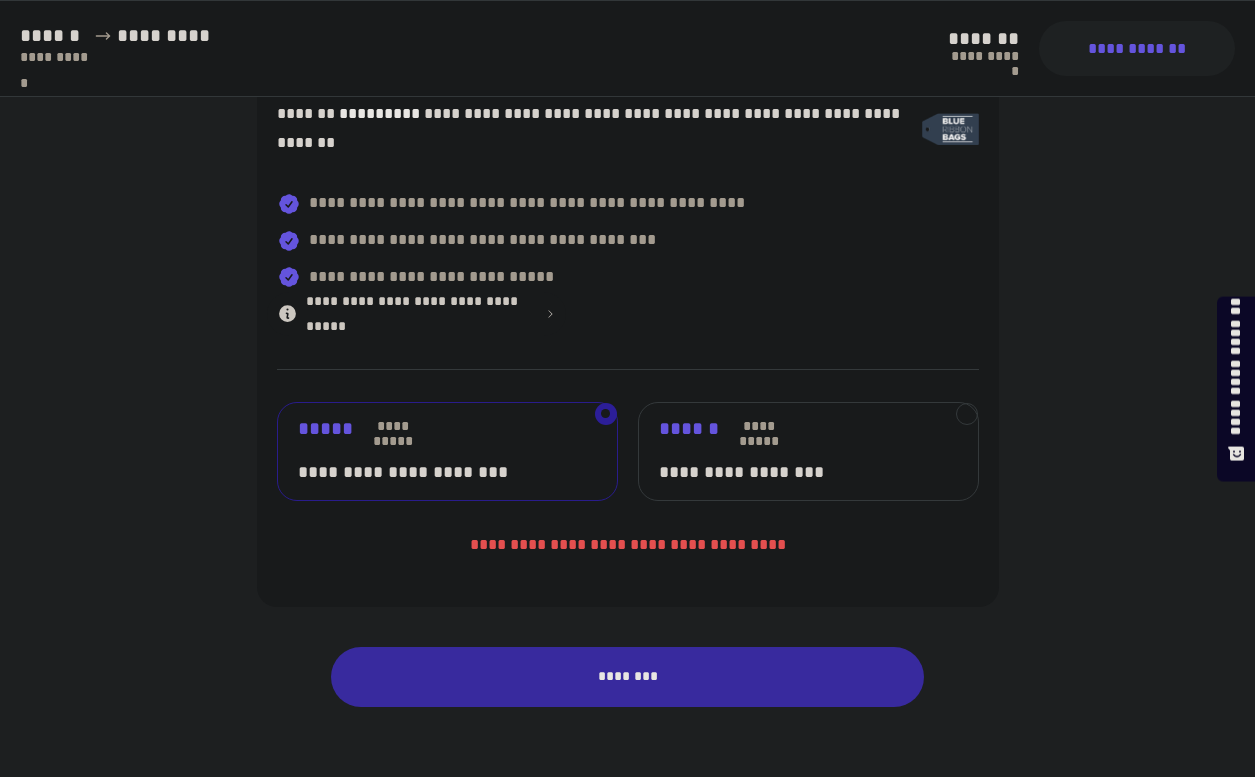 click on "********" at bounding box center [628, 677] 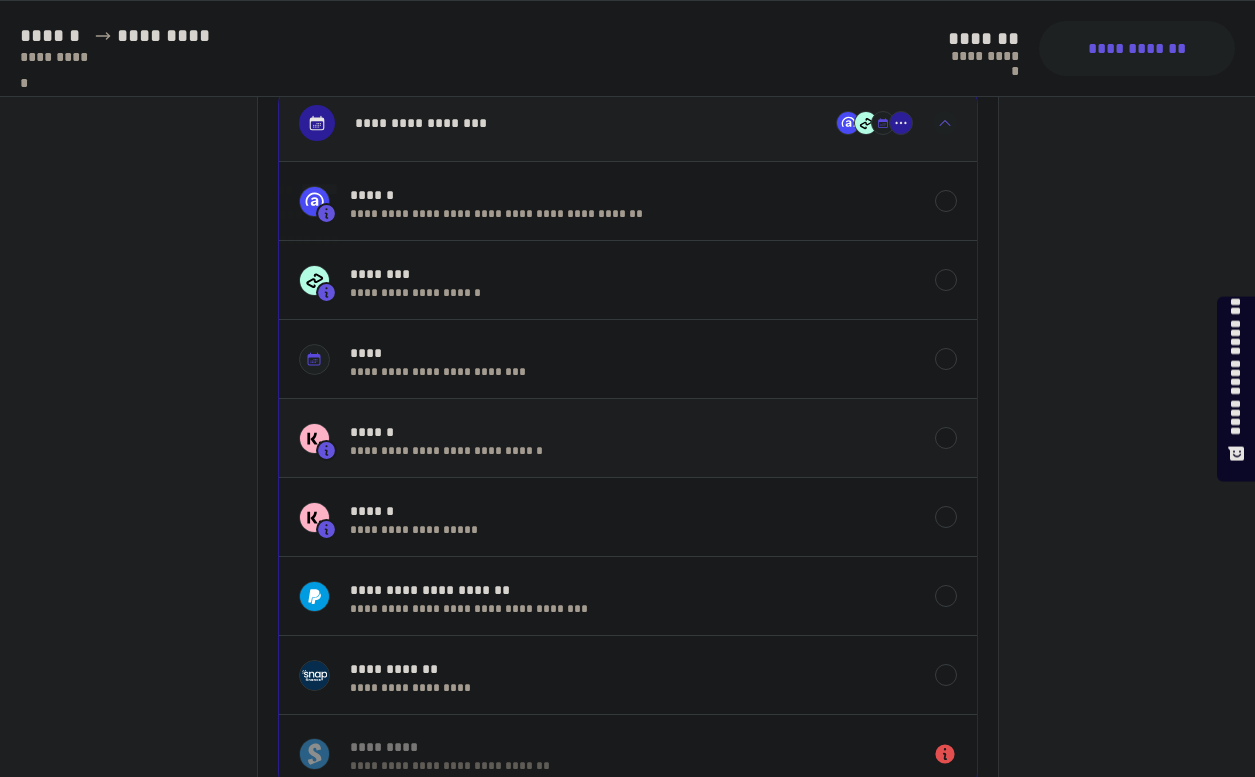 scroll, scrollTop: 1397, scrollLeft: 0, axis: vertical 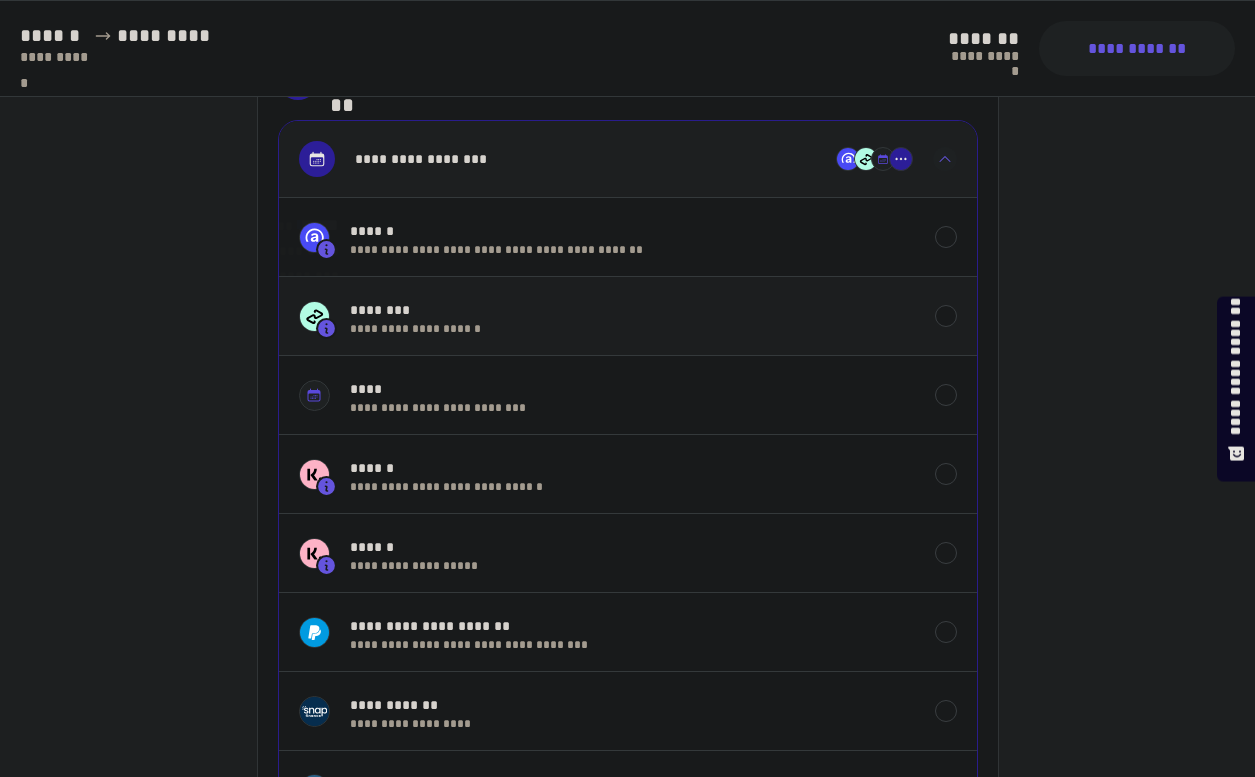 click on "********" at bounding box center [632, 310] 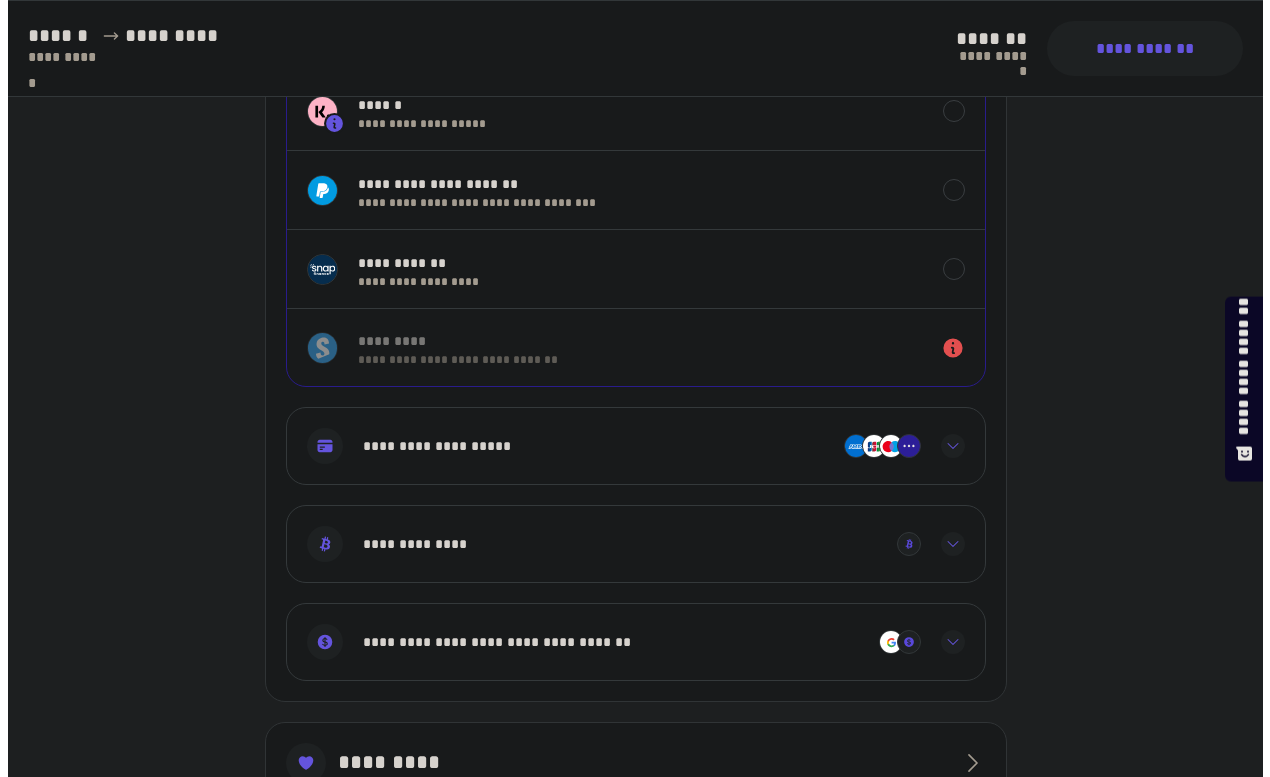 scroll, scrollTop: 2294, scrollLeft: 0, axis: vertical 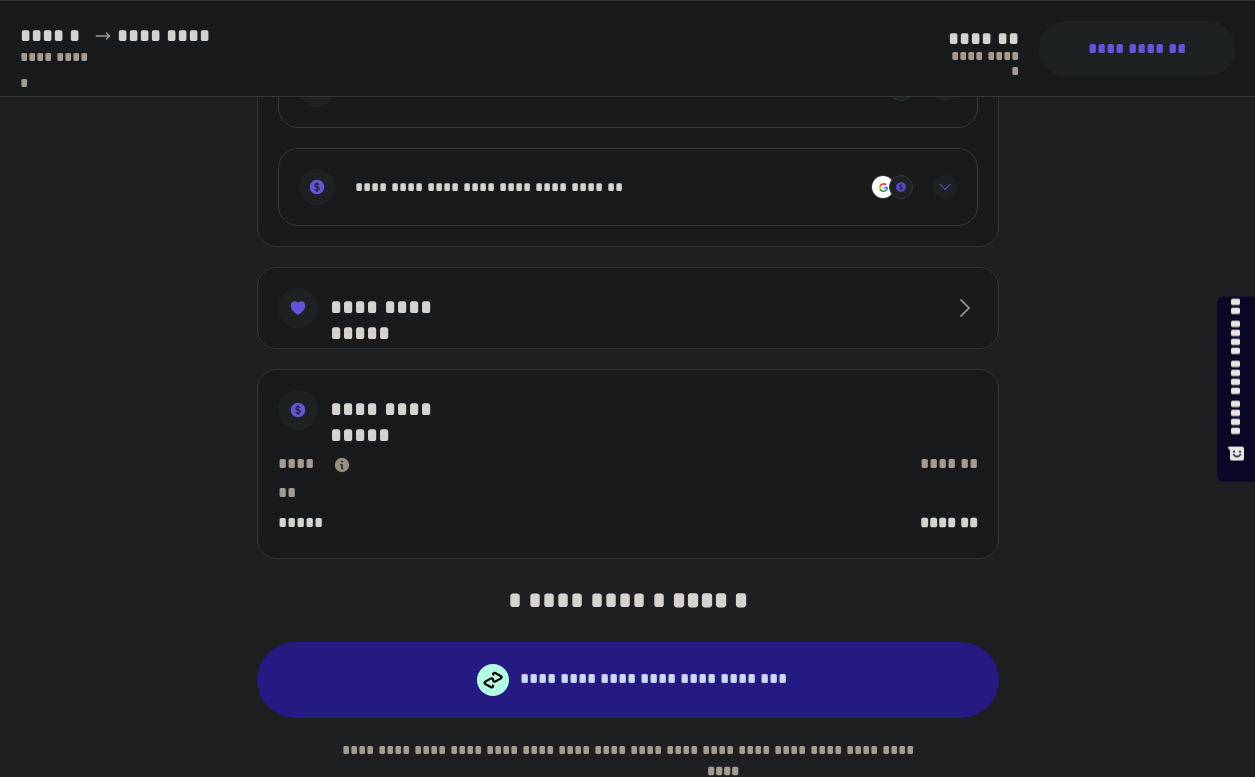 click on "**********" at bounding box center [632, 680] 